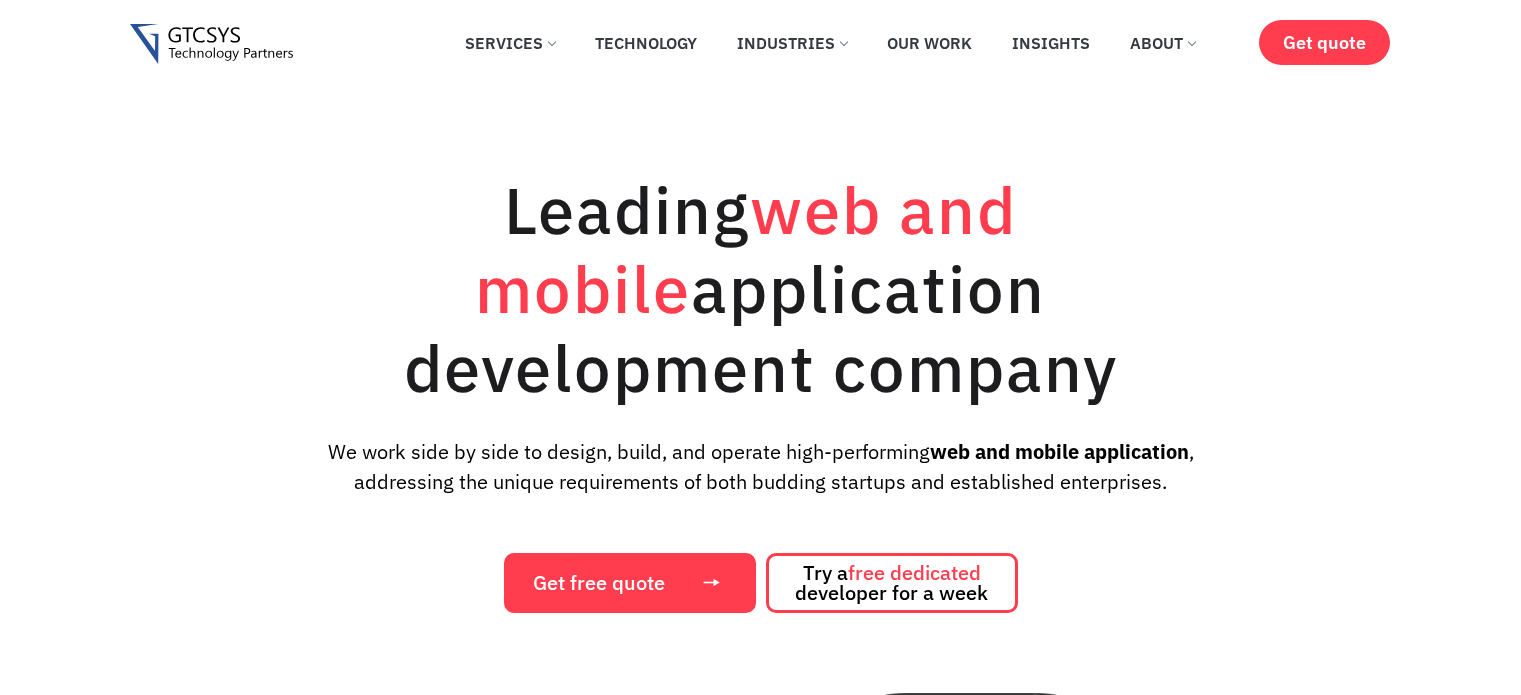 scroll, scrollTop: 0, scrollLeft: 0, axis: both 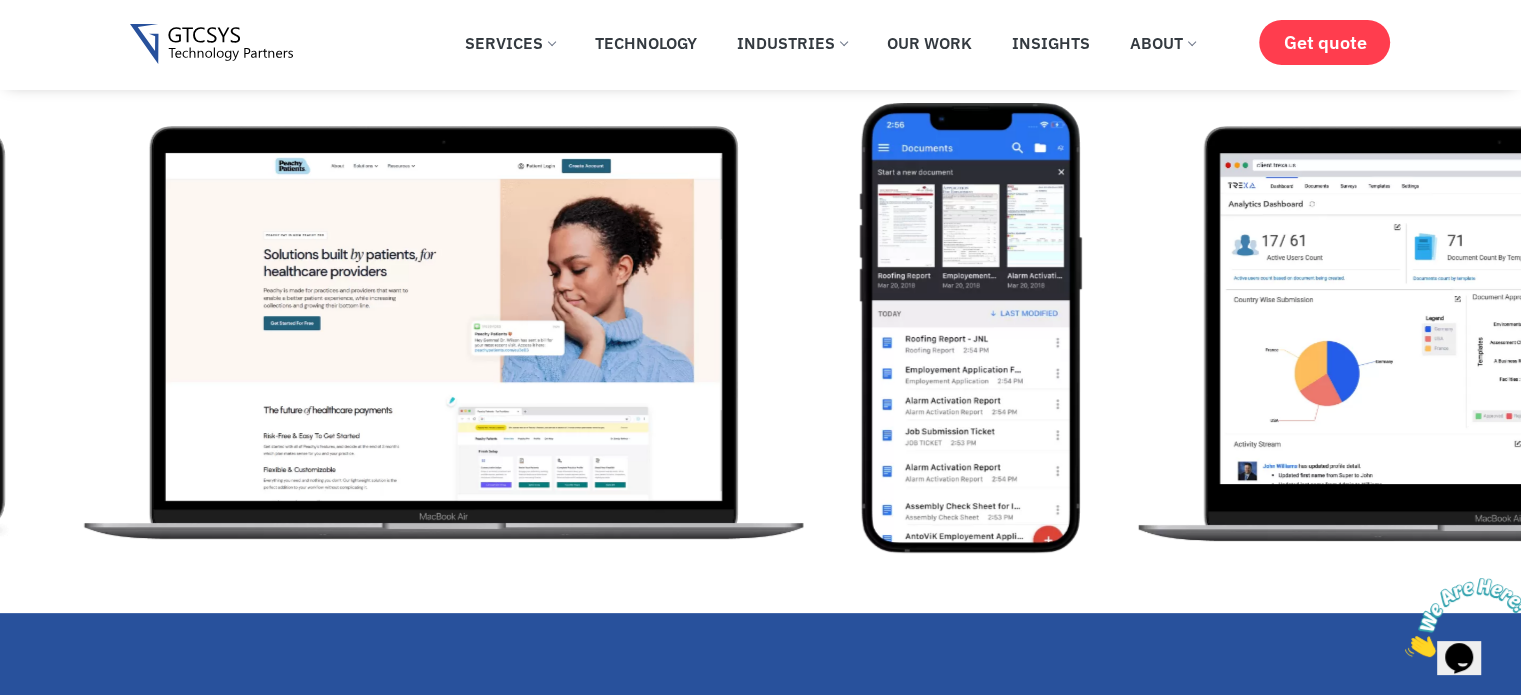 click at bounding box center (443, 328) 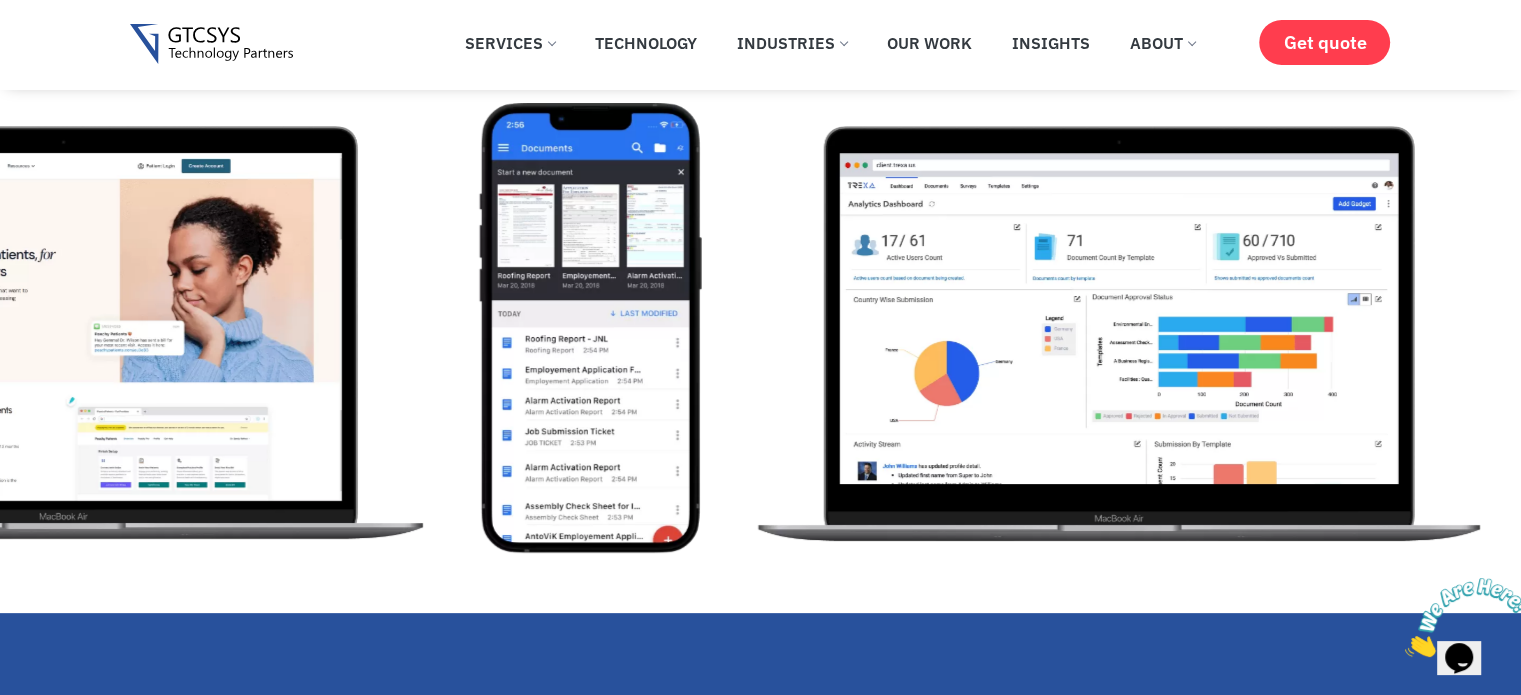 click at bounding box center (1119, 328) 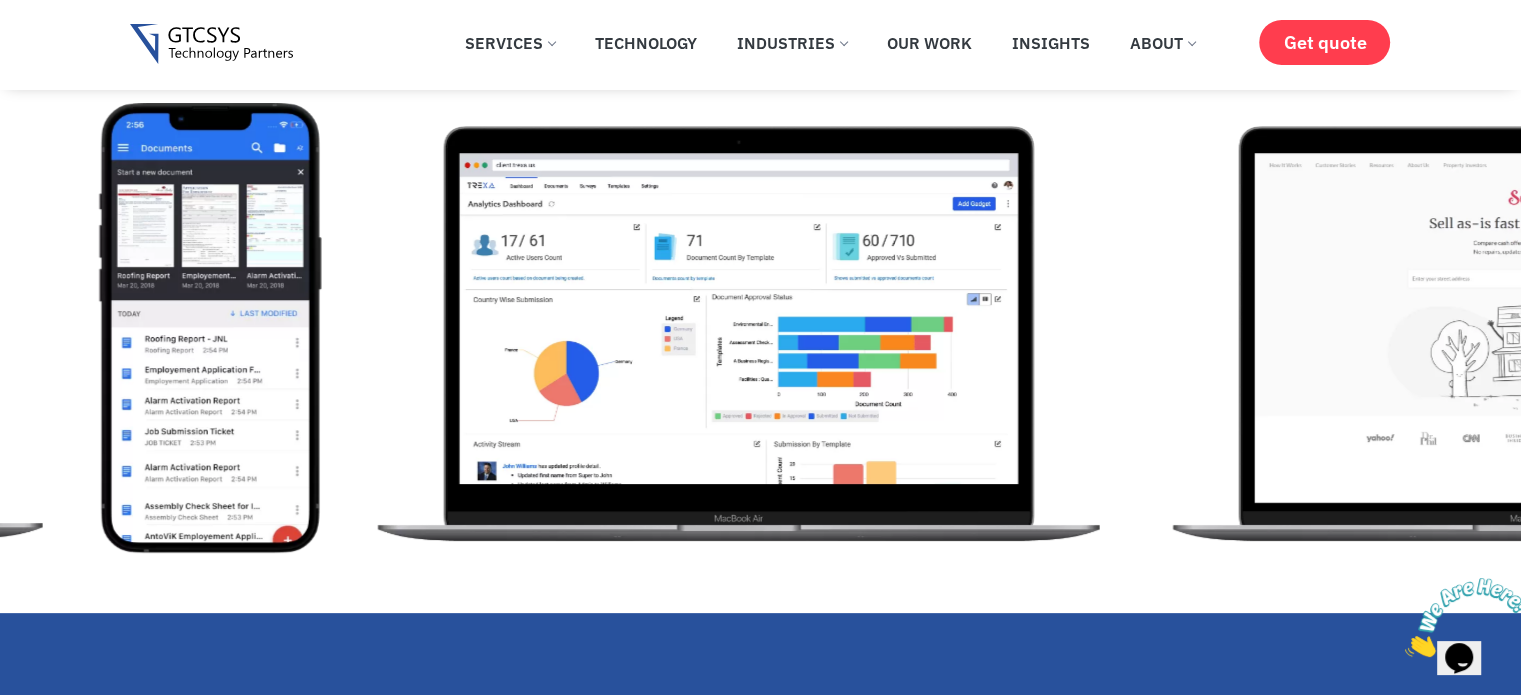 click at bounding box center [739, 328] 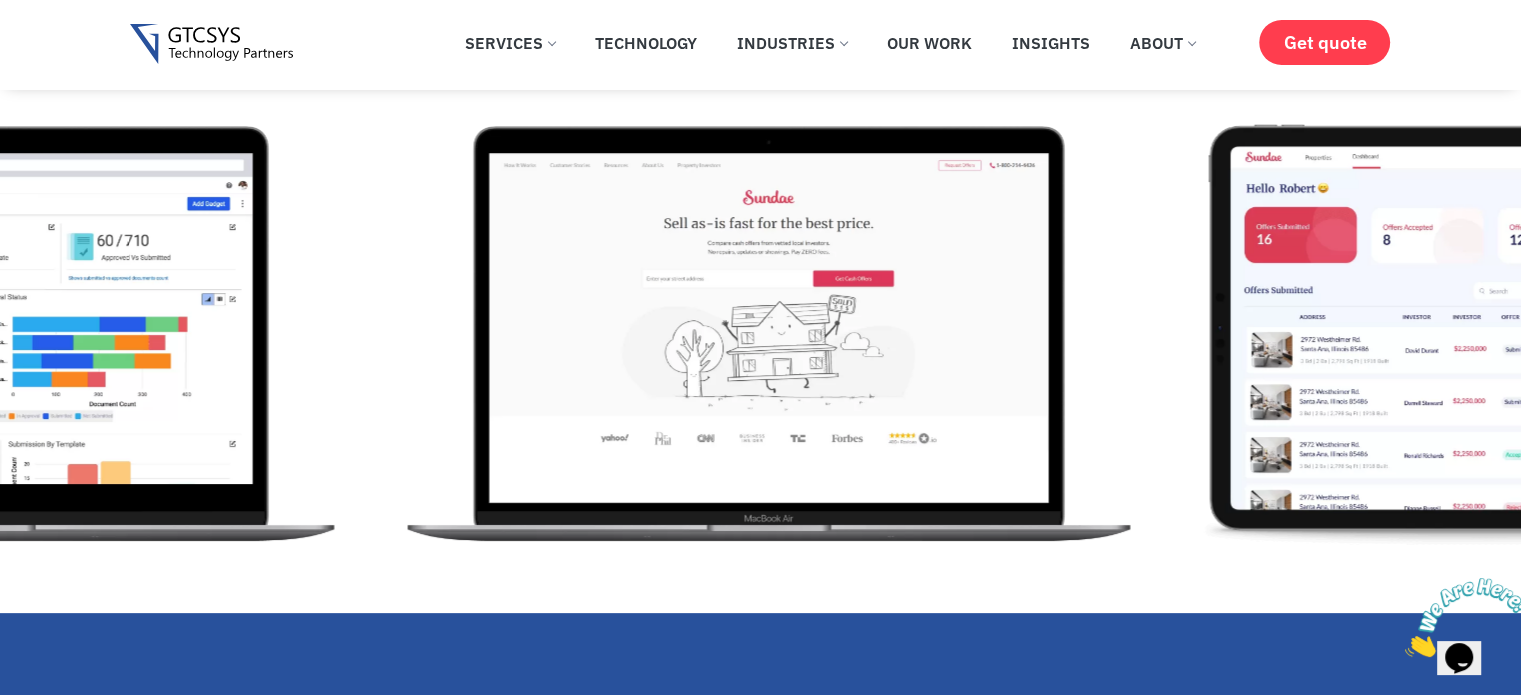 click at bounding box center [769, 328] 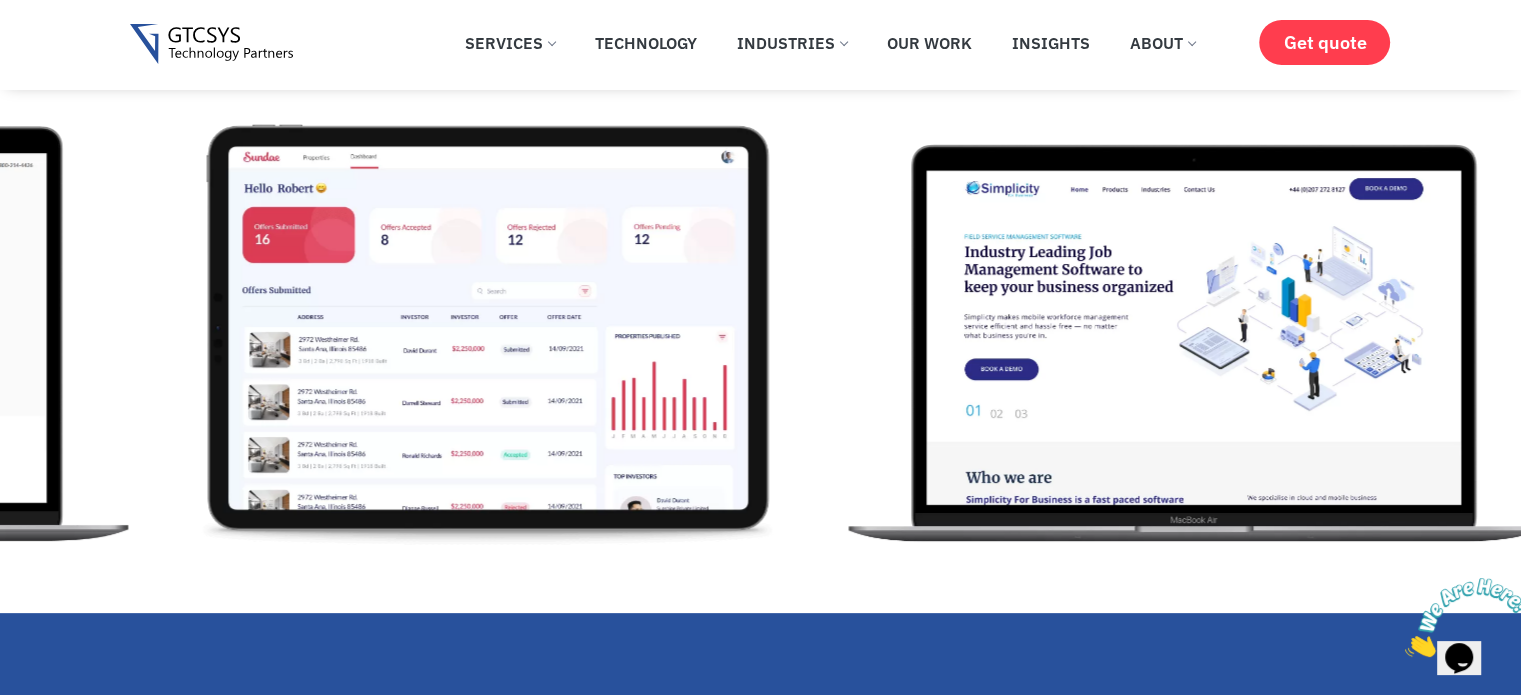 click at bounding box center [488, 328] 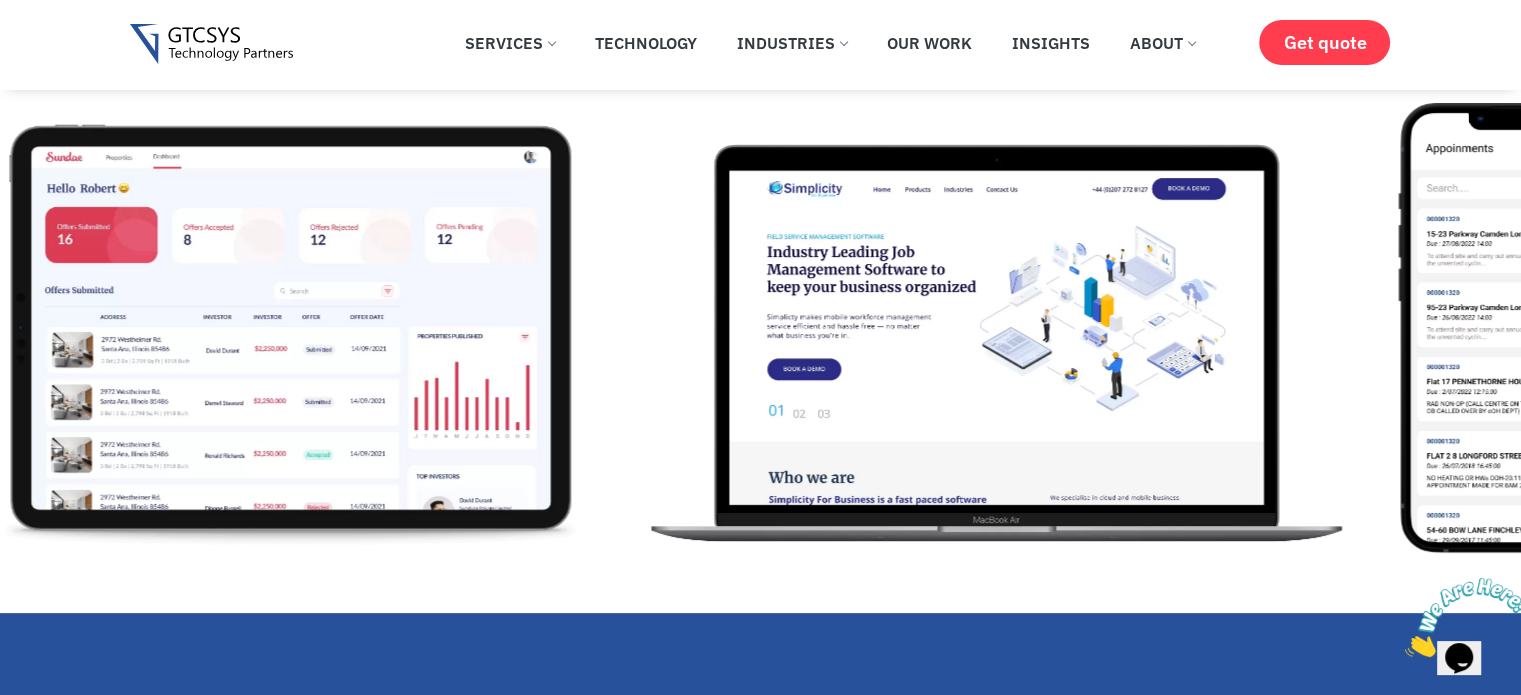 click at bounding box center (996, 328) 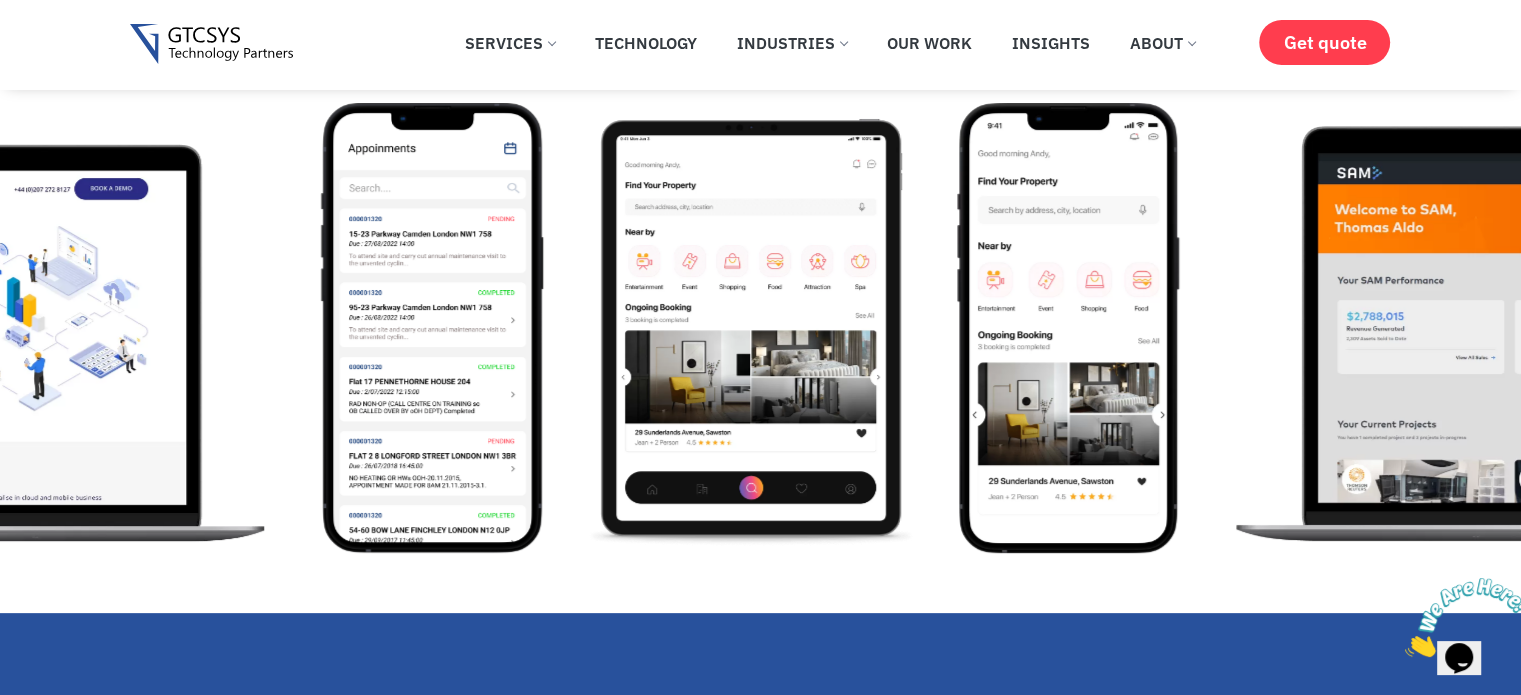 click at bounding box center [770, 328] 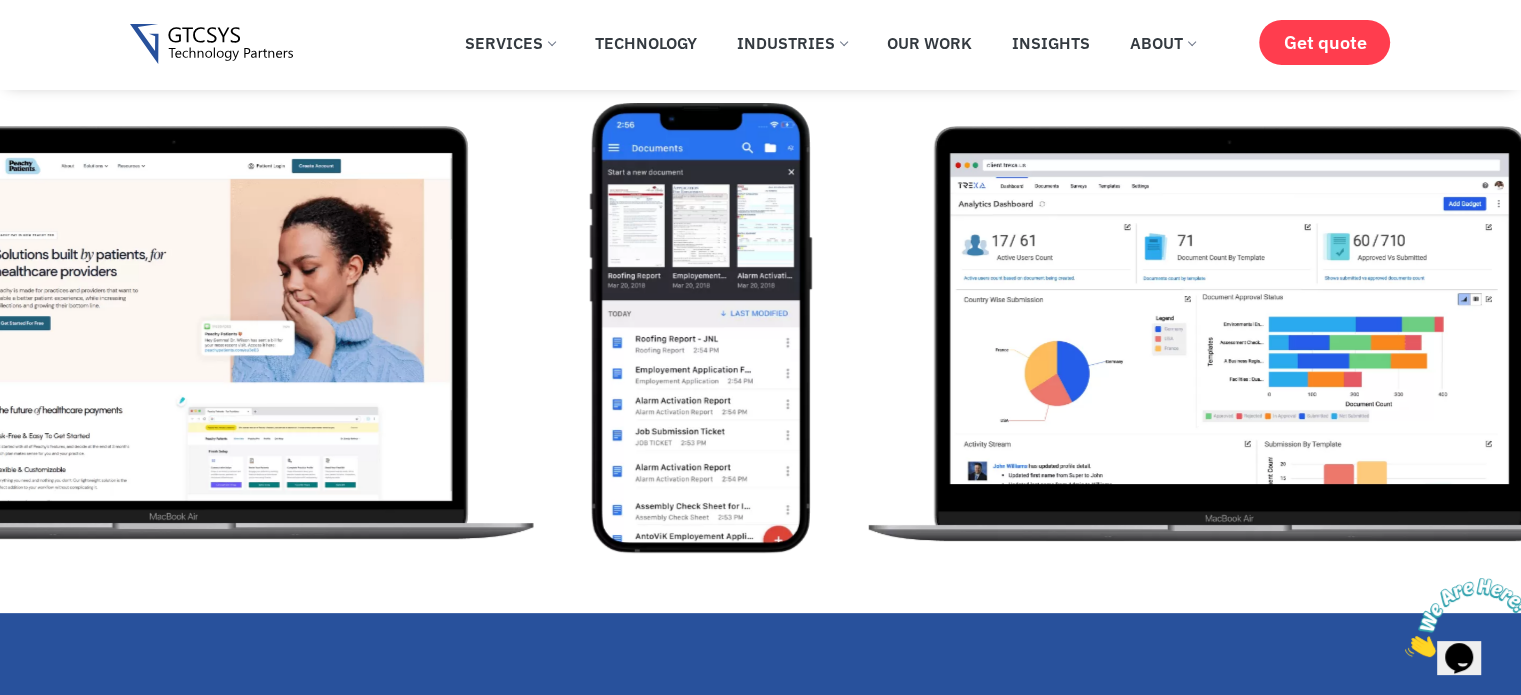click at bounding box center (-1411, 328) 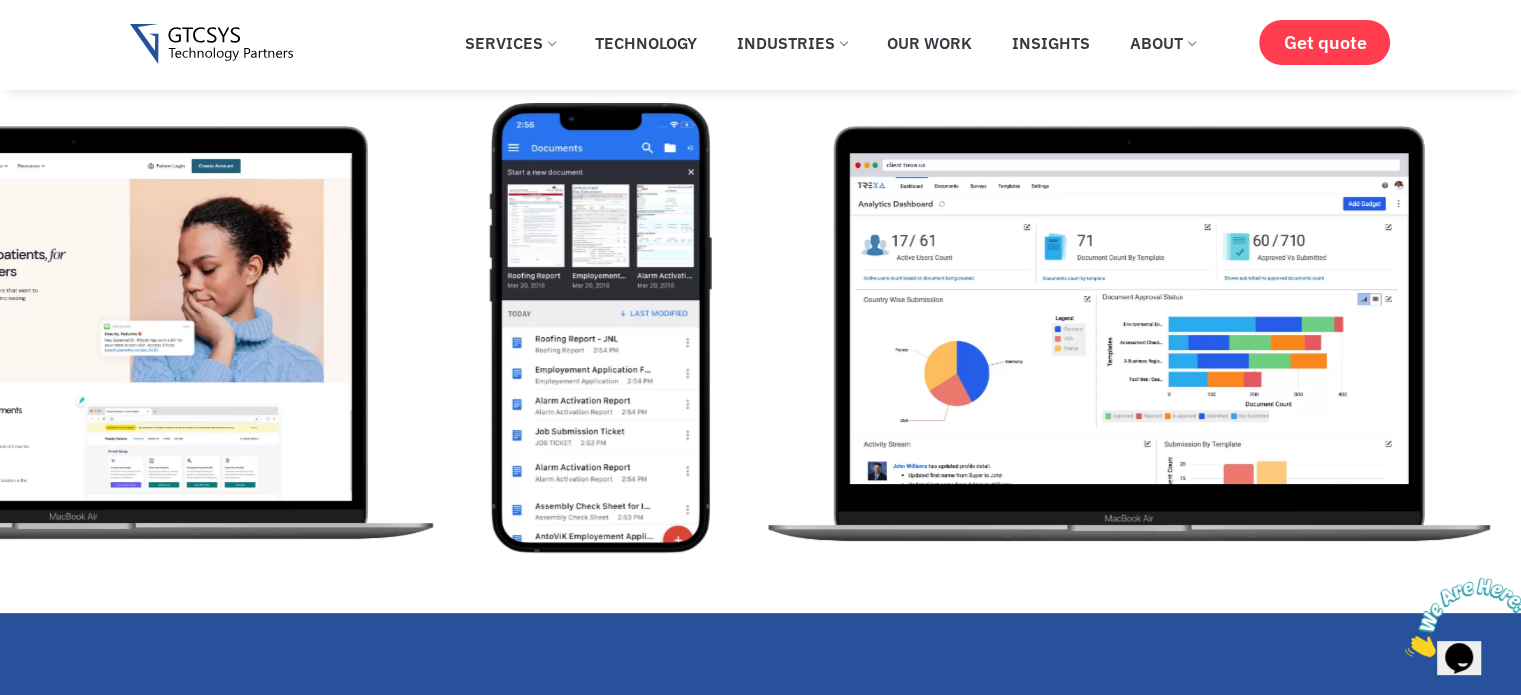 click at bounding box center [1129, 328] 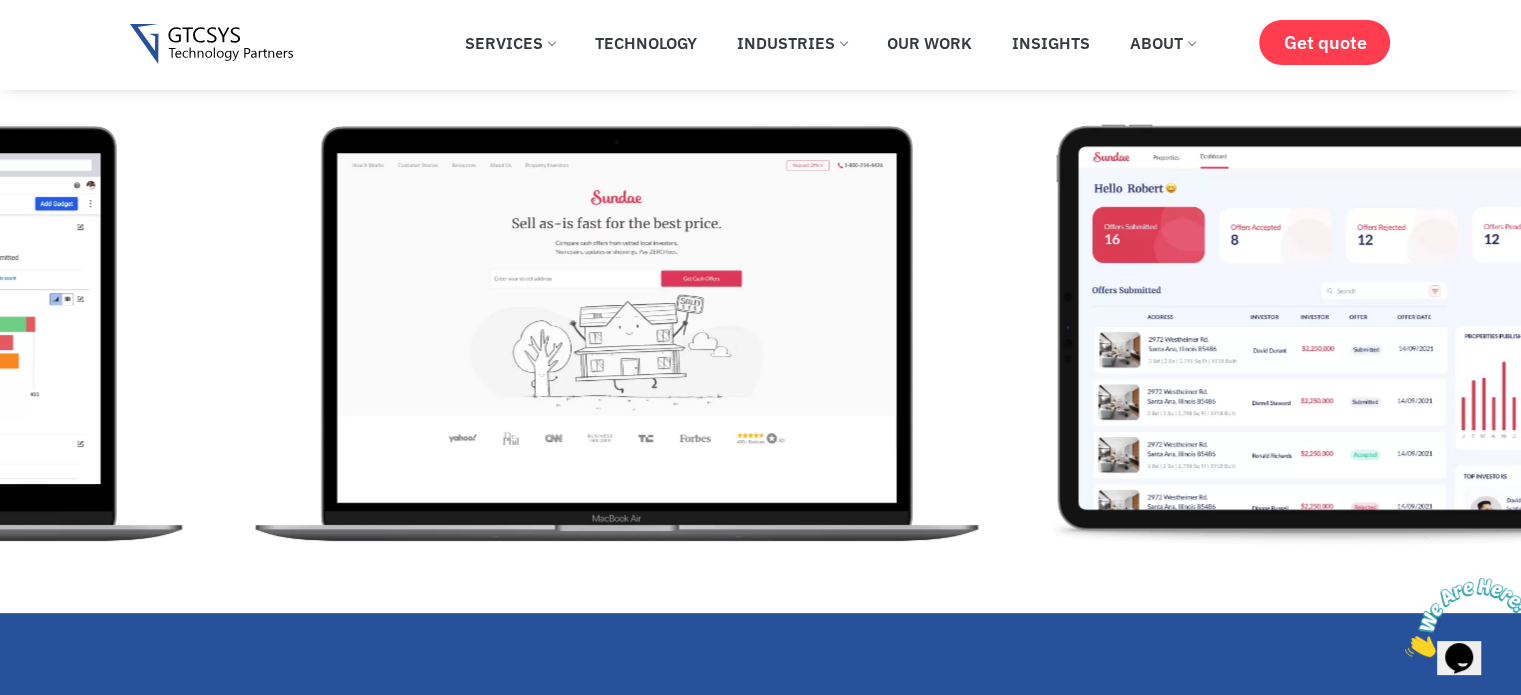 click at bounding box center [617, 328] 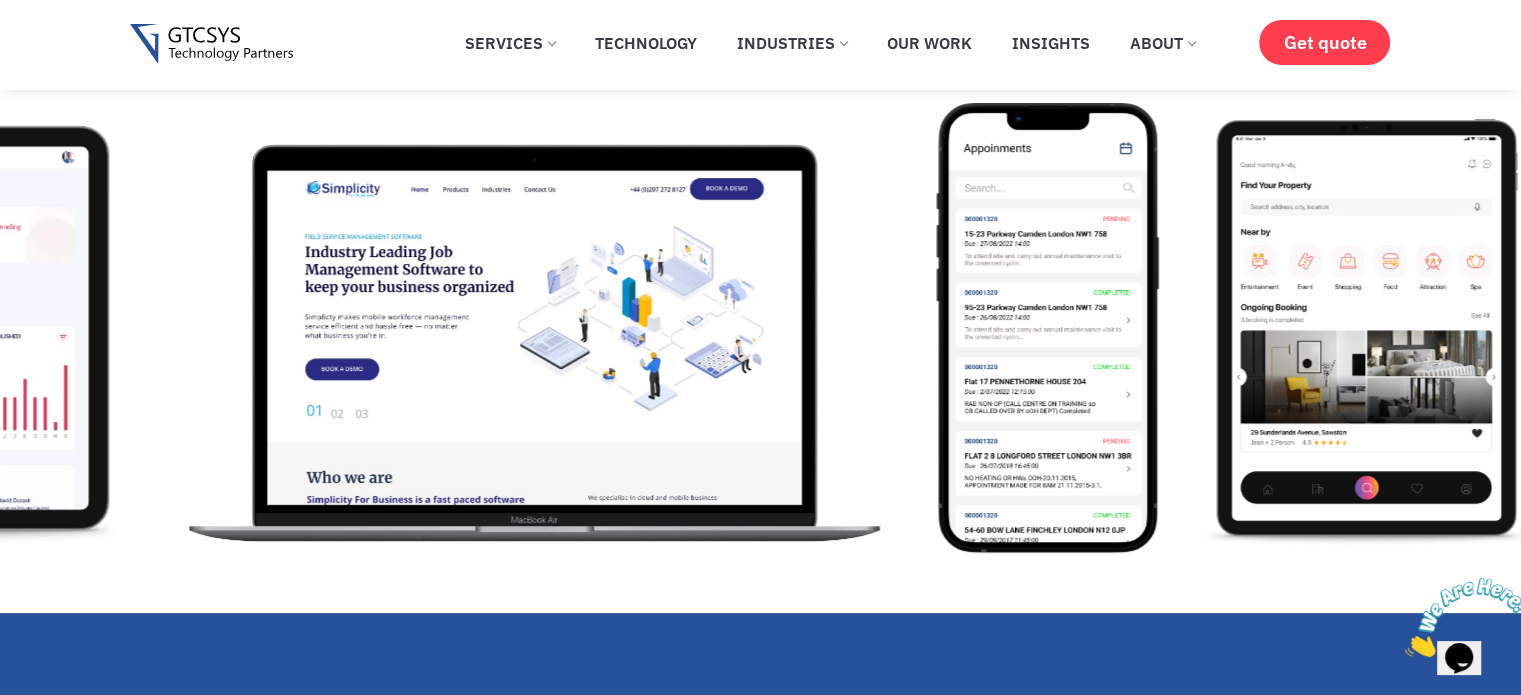 click at bounding box center (534, 328) 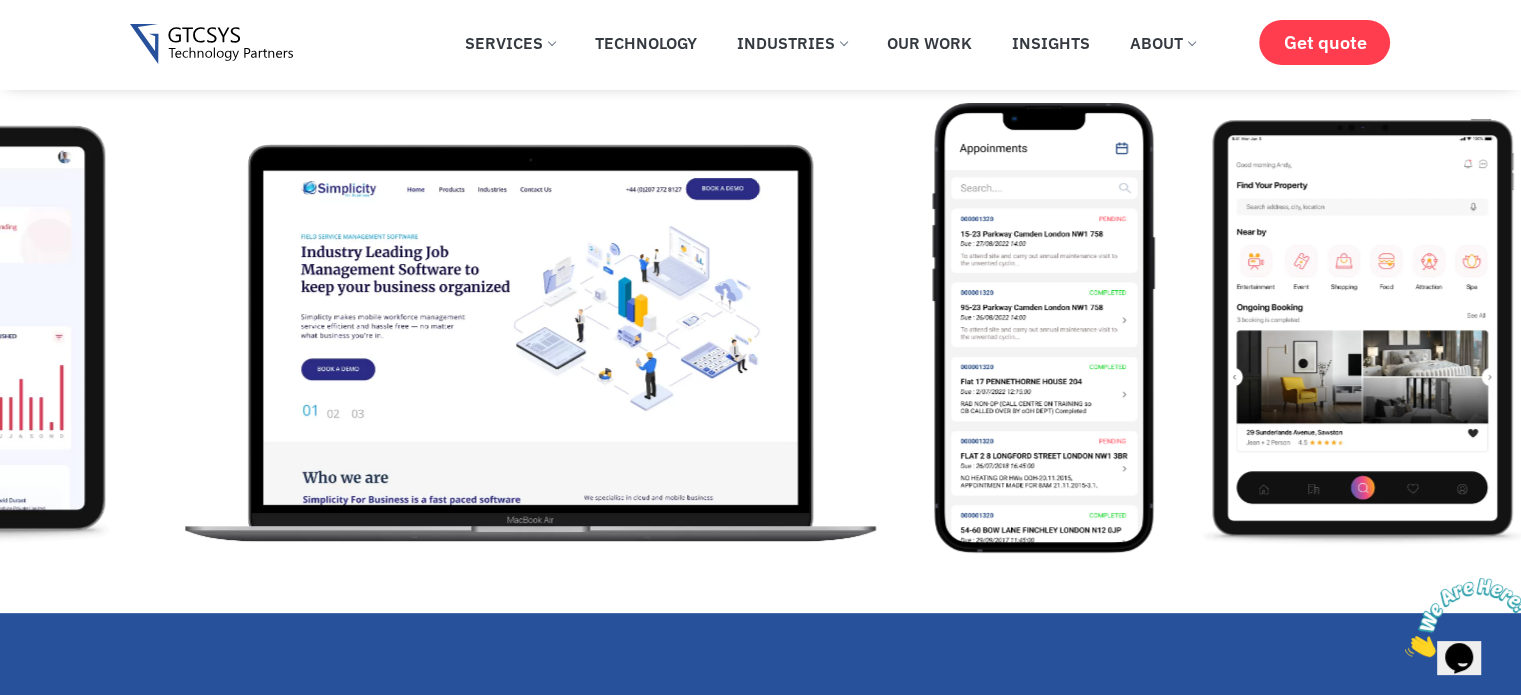 click at bounding box center [1063, 328] 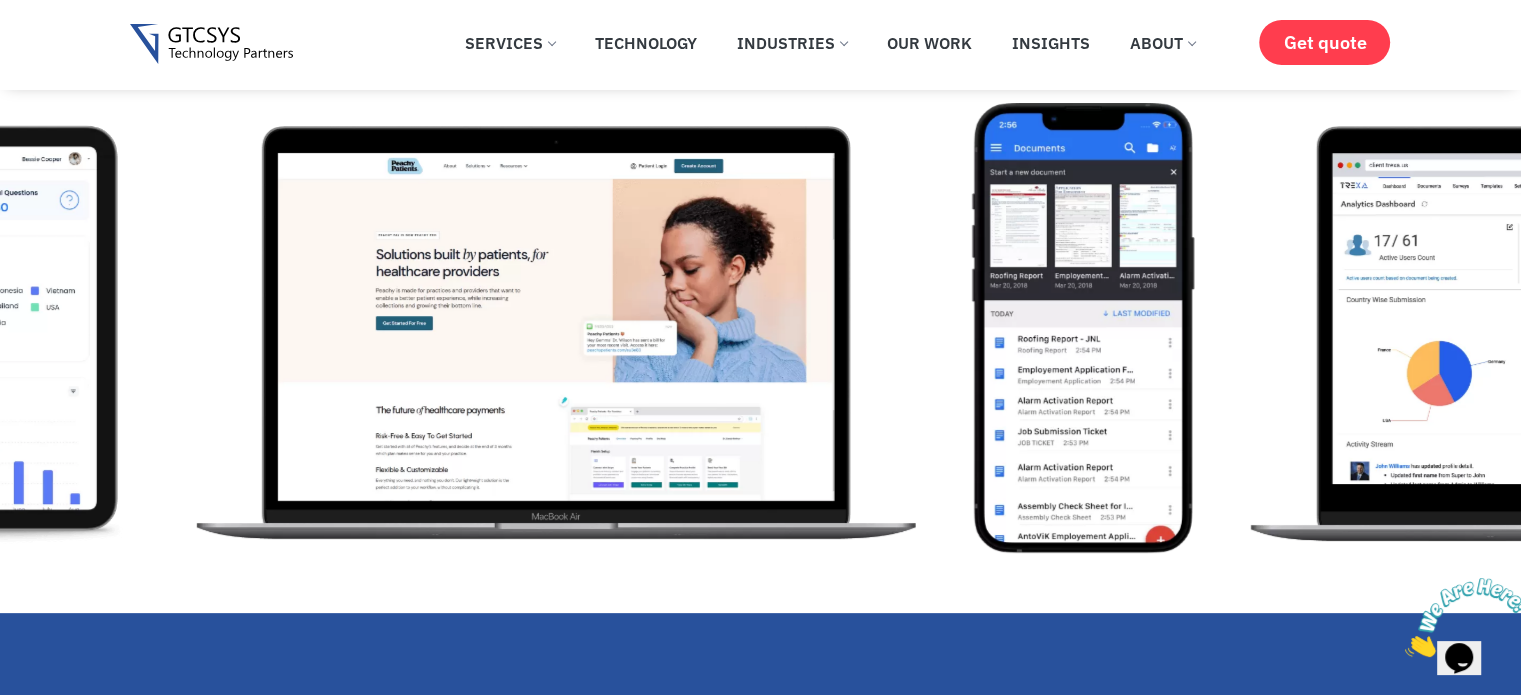 click at bounding box center [-1029, 328] 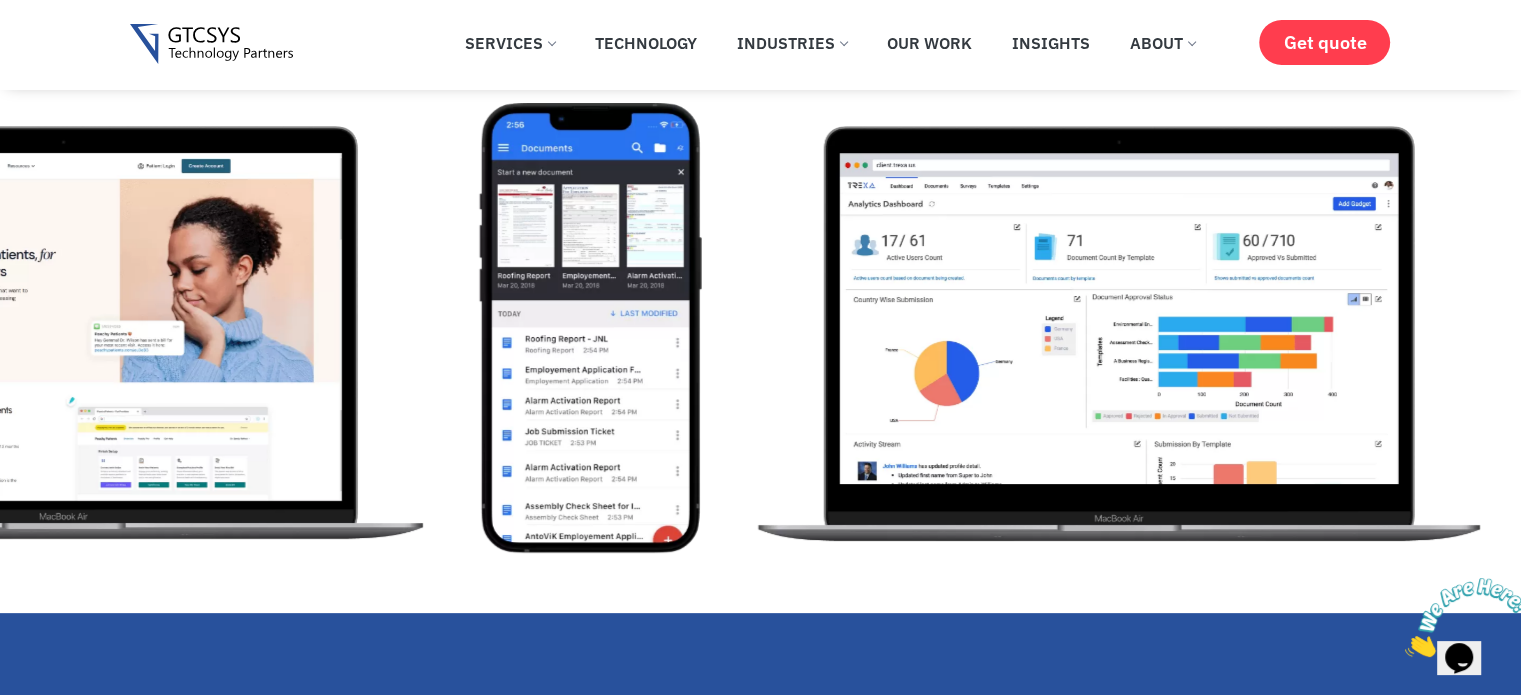 click at bounding box center [1119, 328] 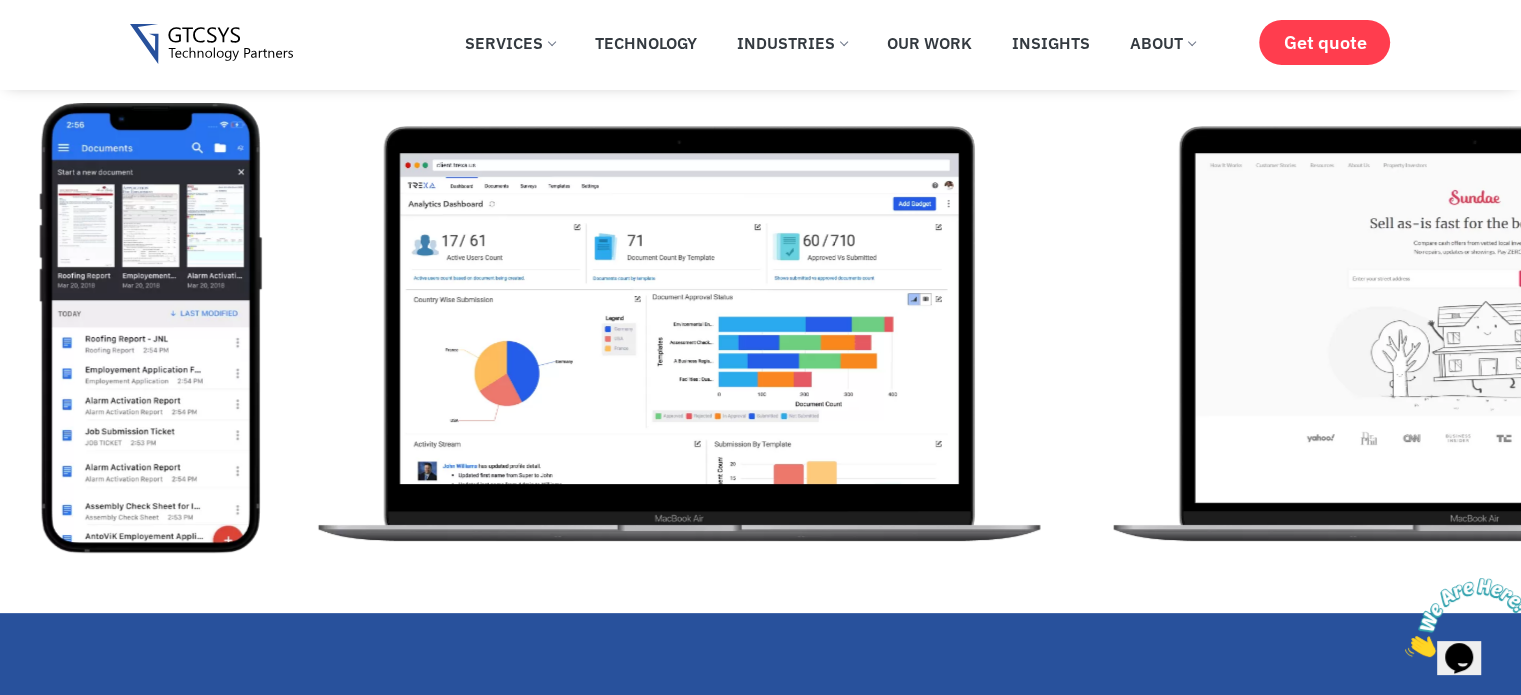 click at bounding box center (680, 328) 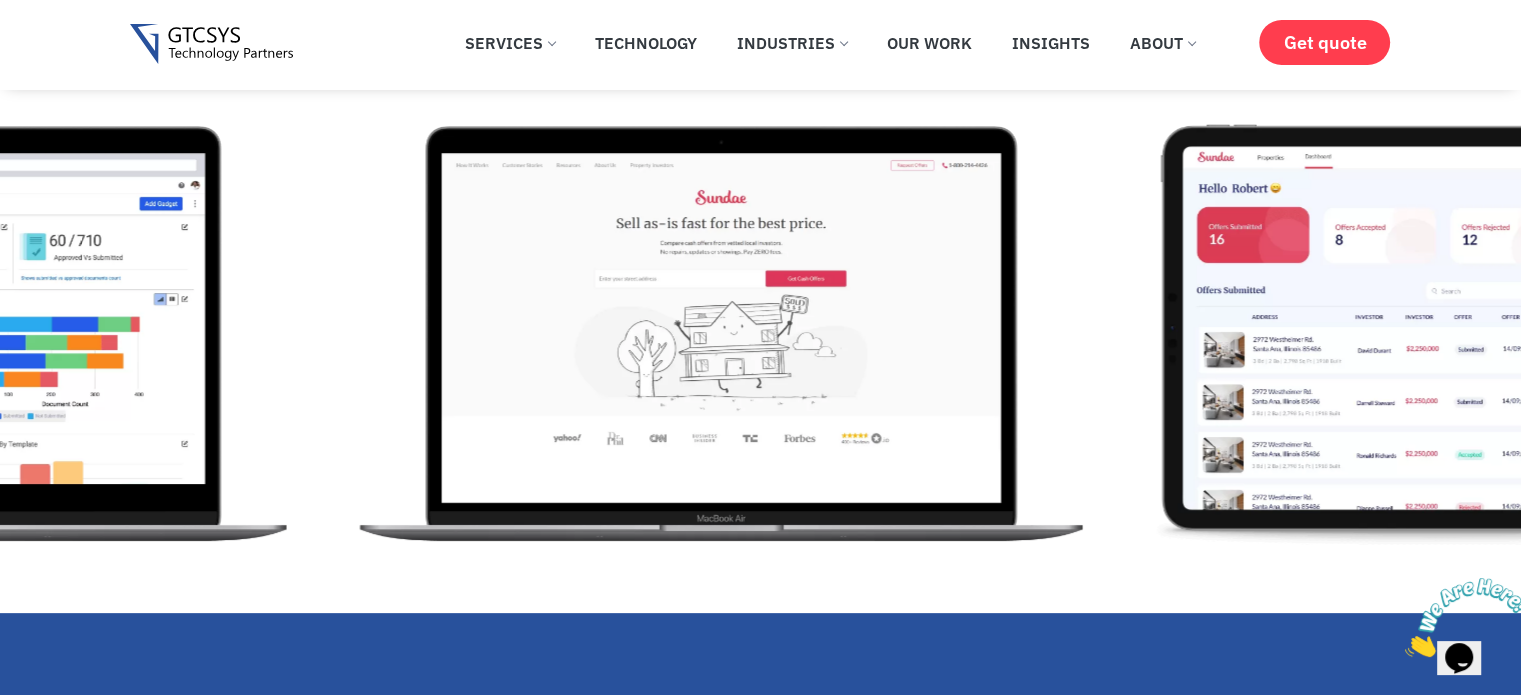 click at bounding box center [722, 328] 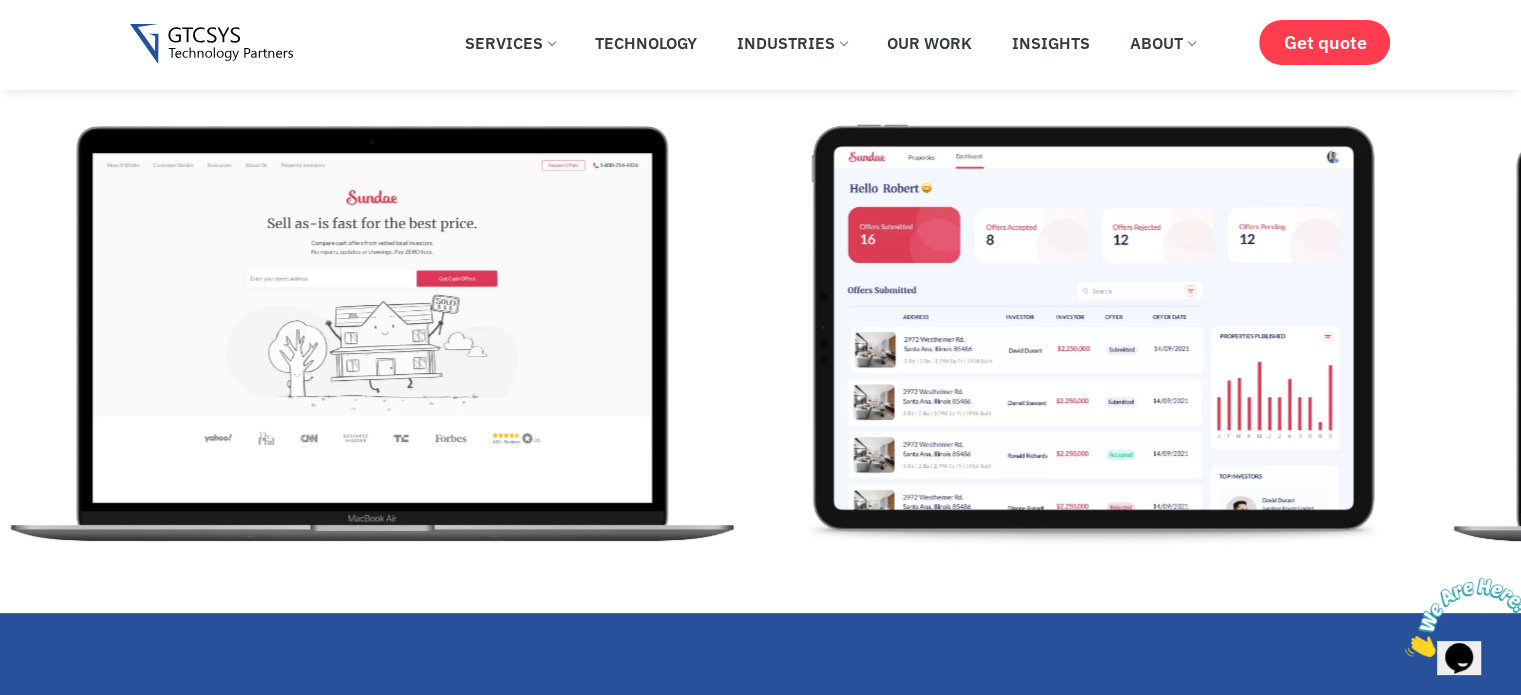 click at bounding box center [1093, 328] 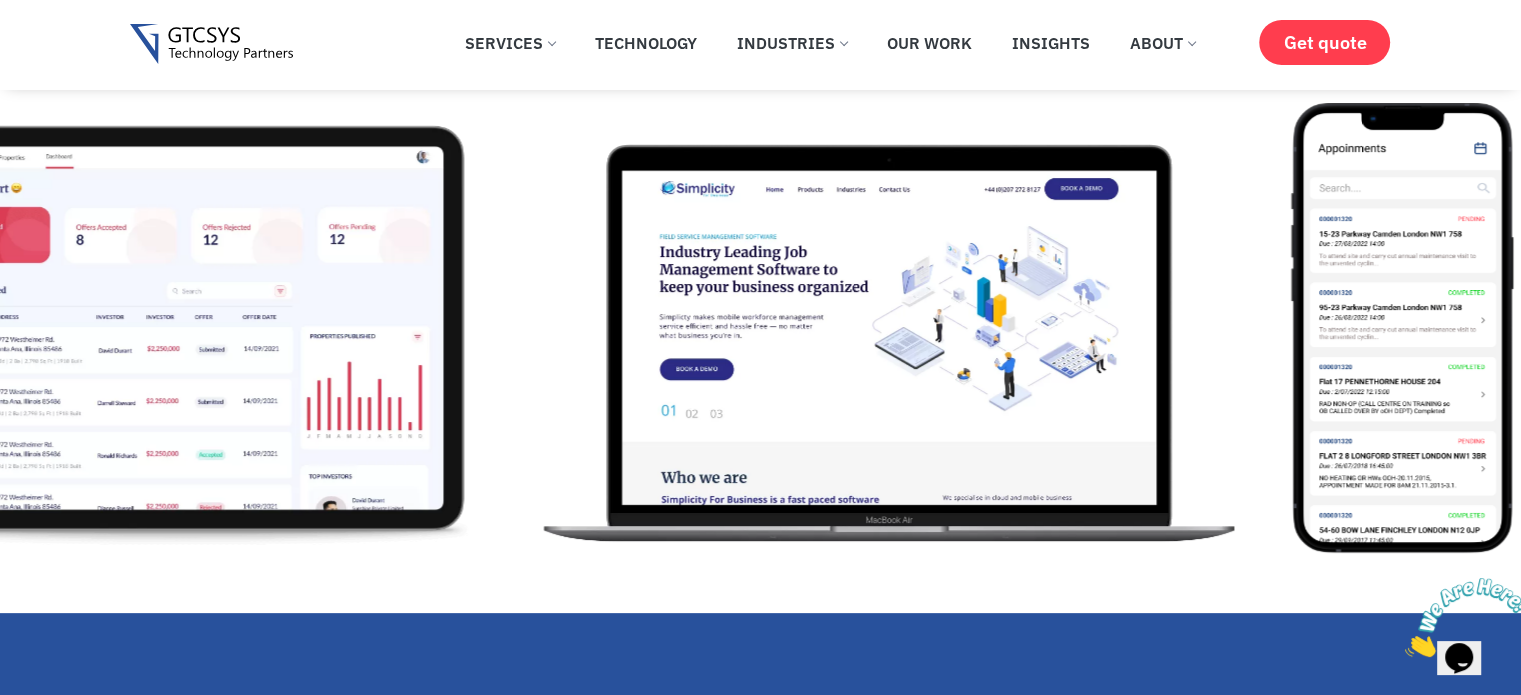click at bounding box center (888, 328) 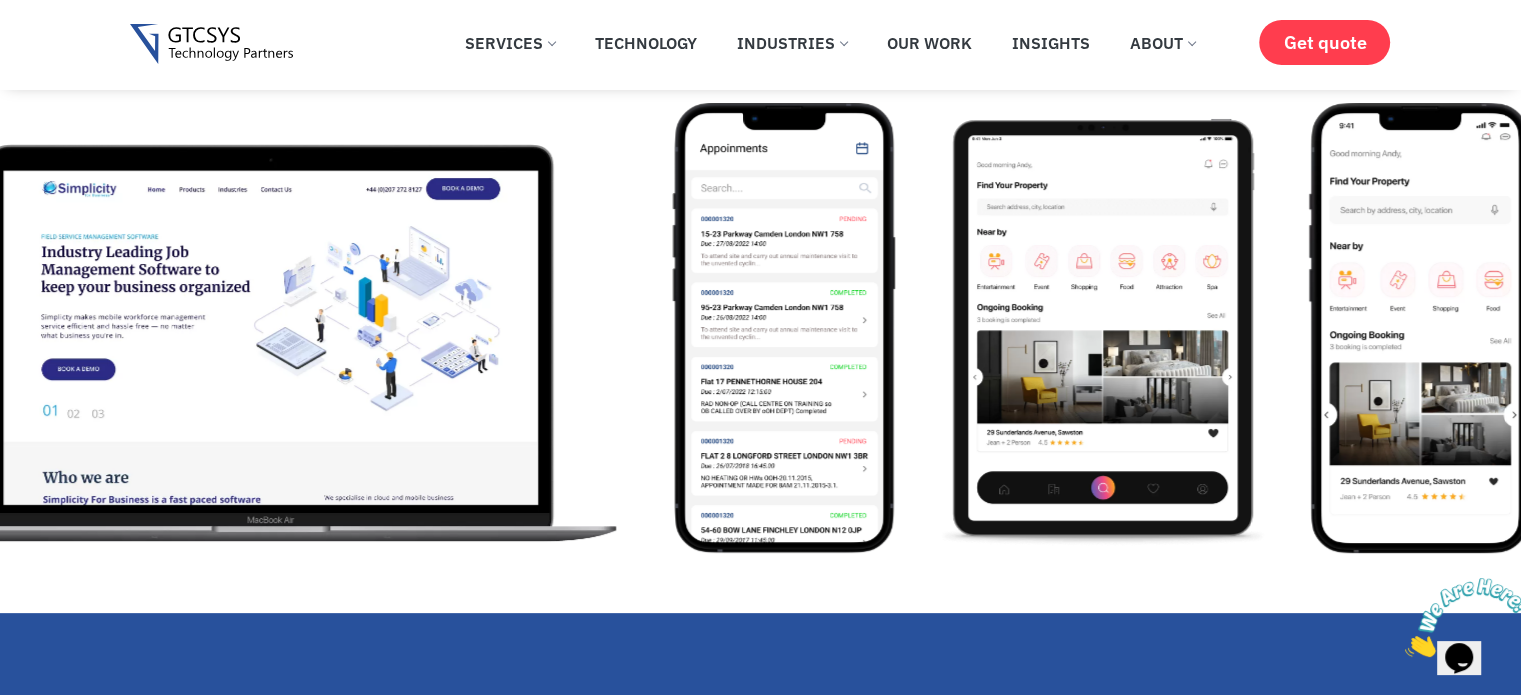 click at bounding box center [783, 328] 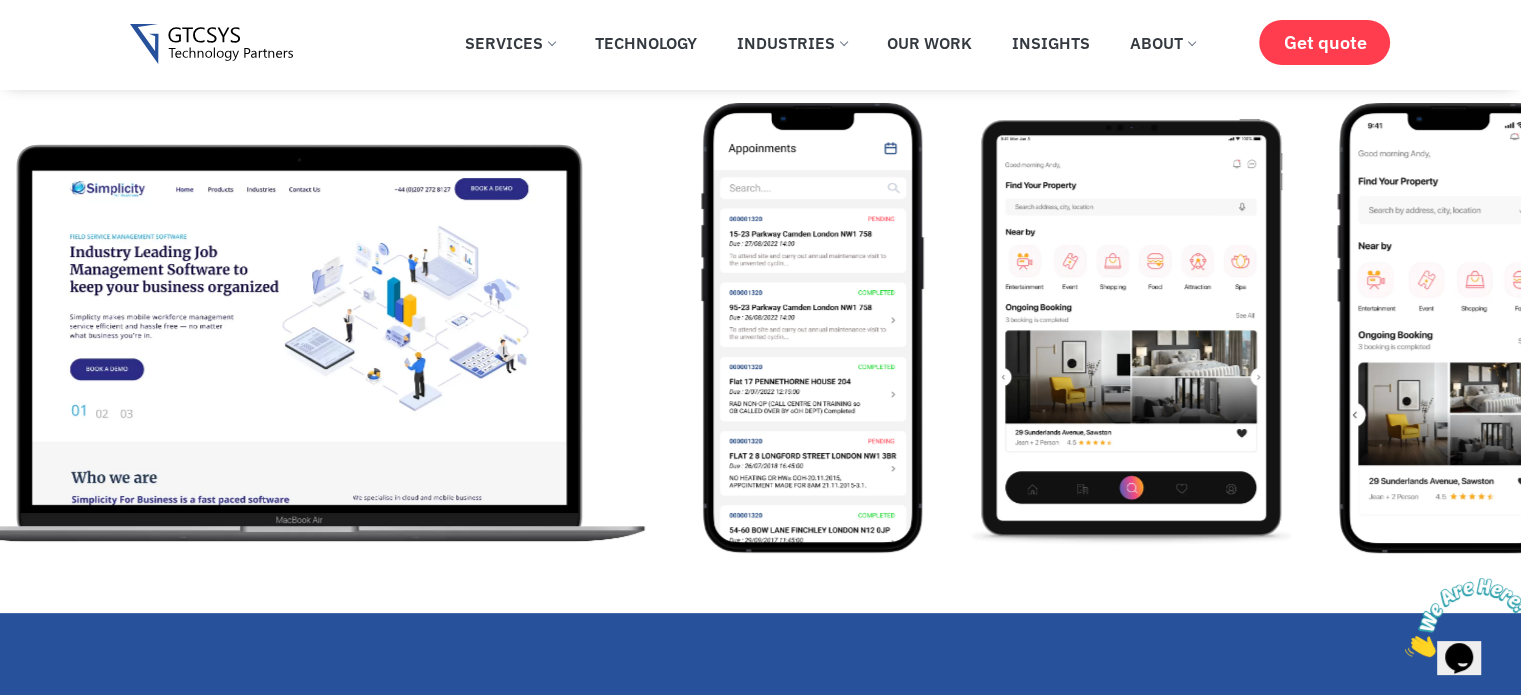 click at bounding box center (1130, 328) 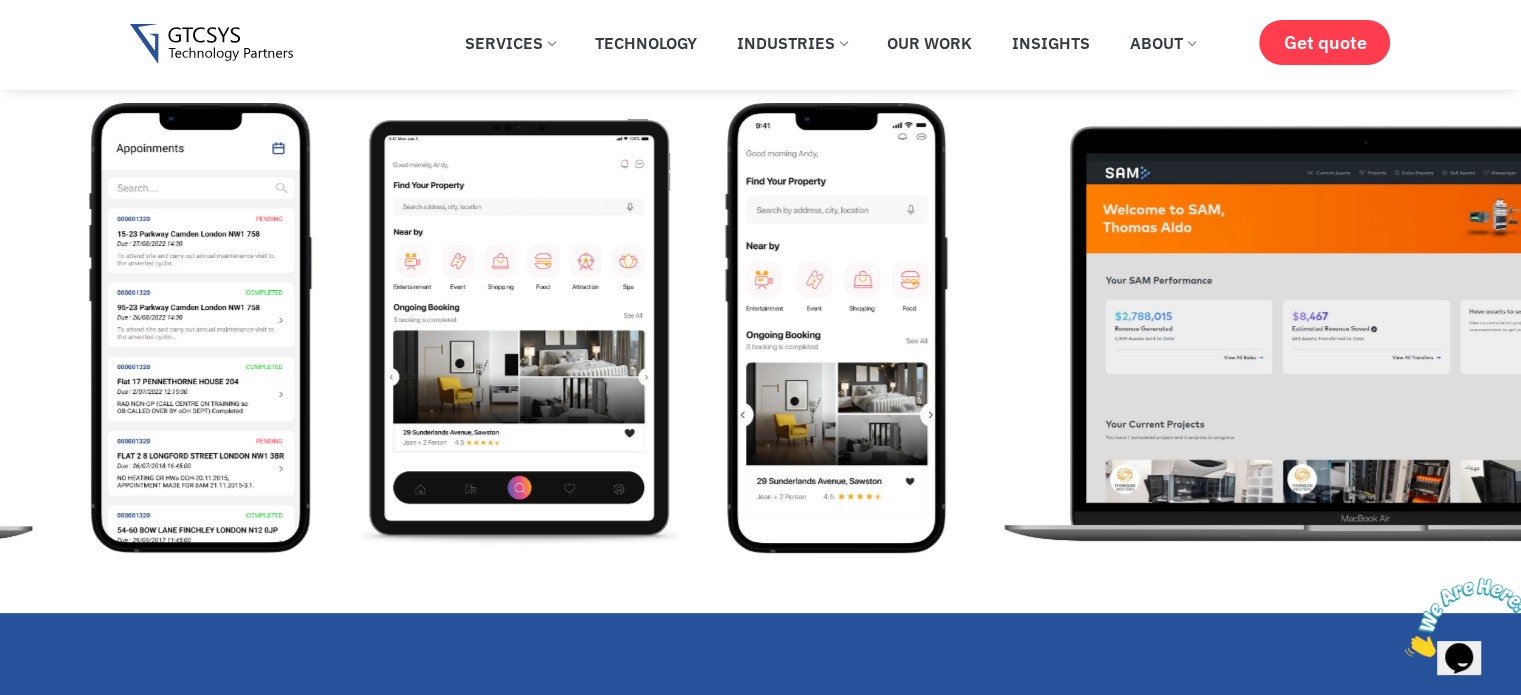 click at bounding box center (856, 328) 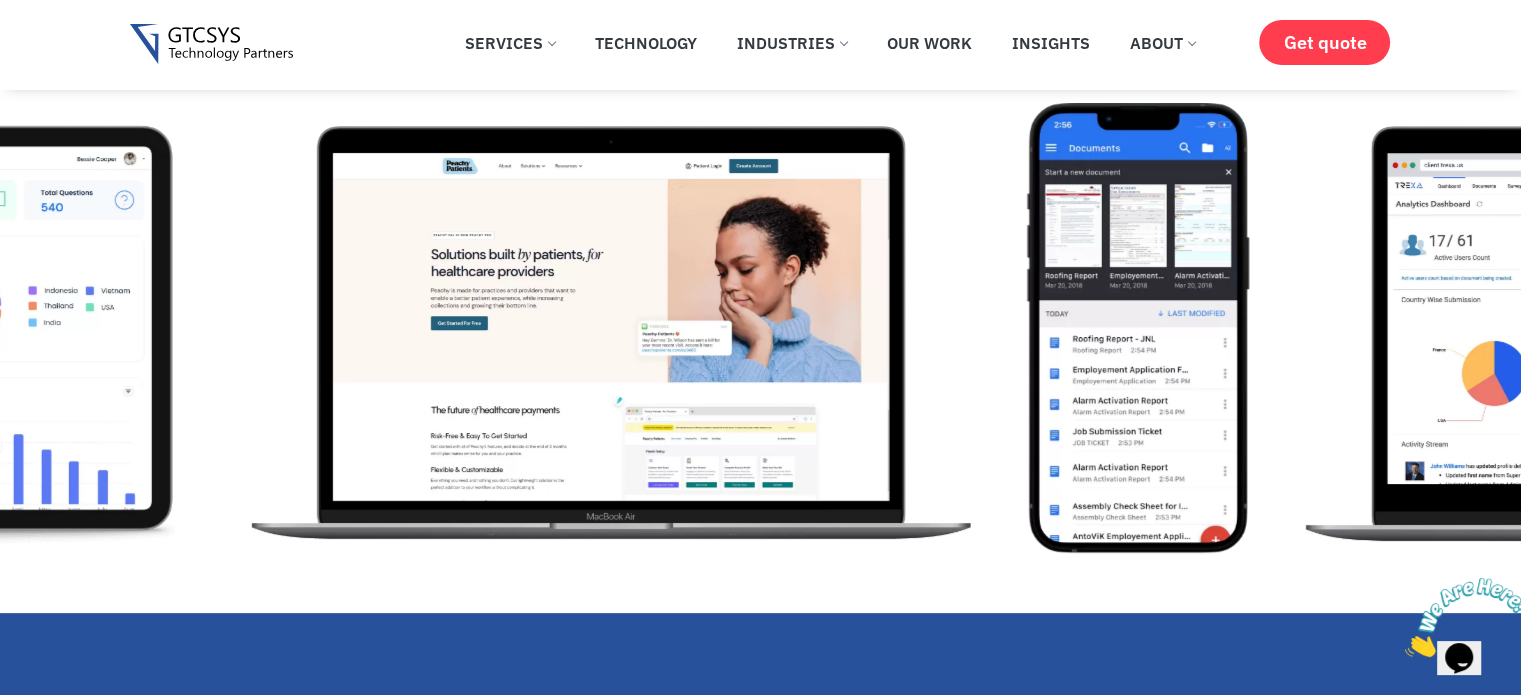 click at bounding box center (-974, 328) 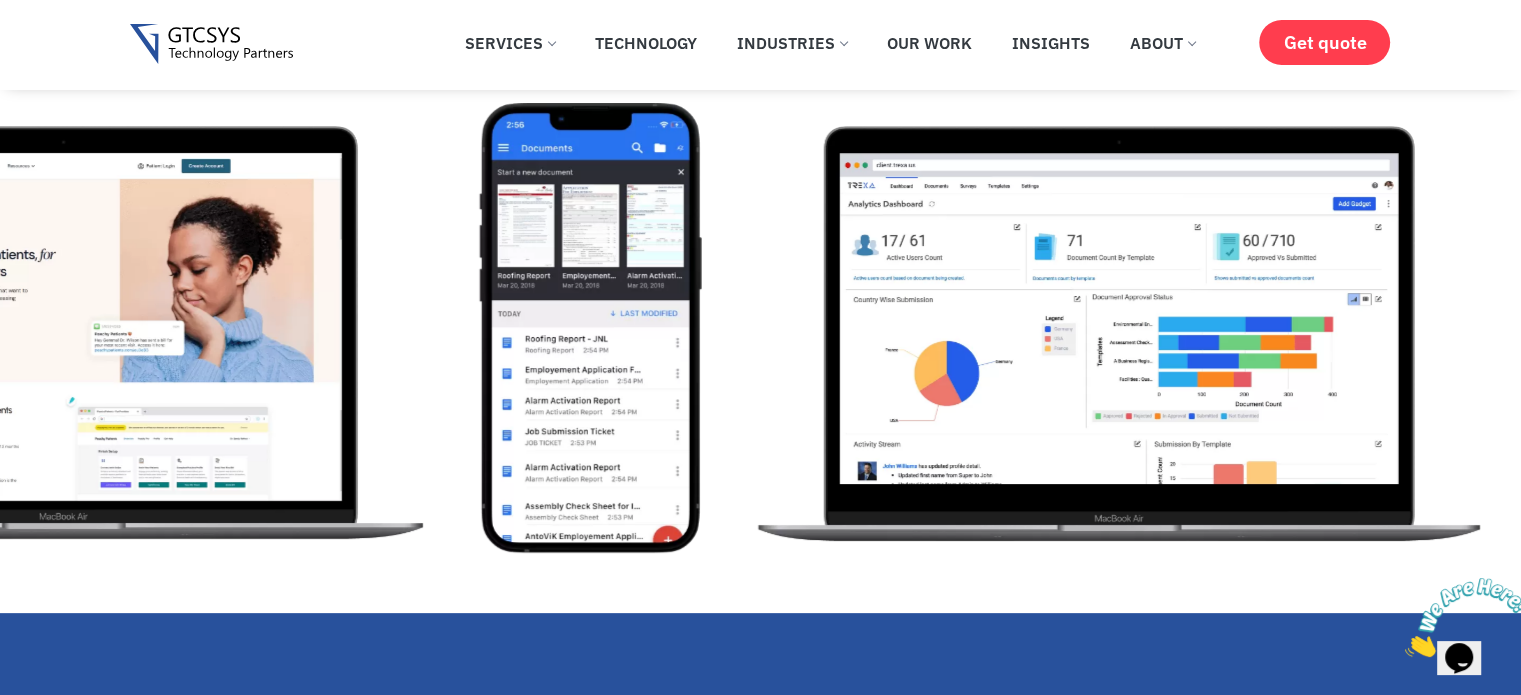 click at bounding box center (610, 328) 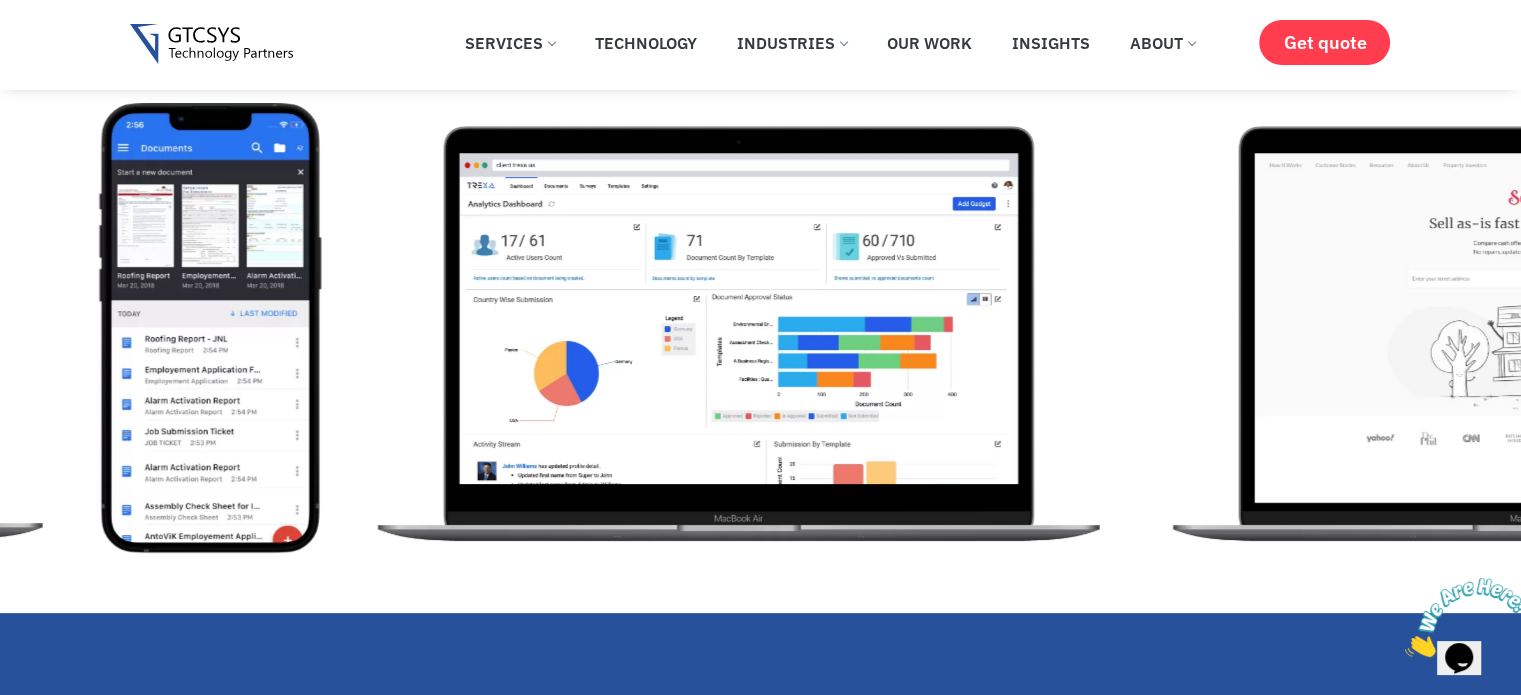 click at bounding box center (739, 328) 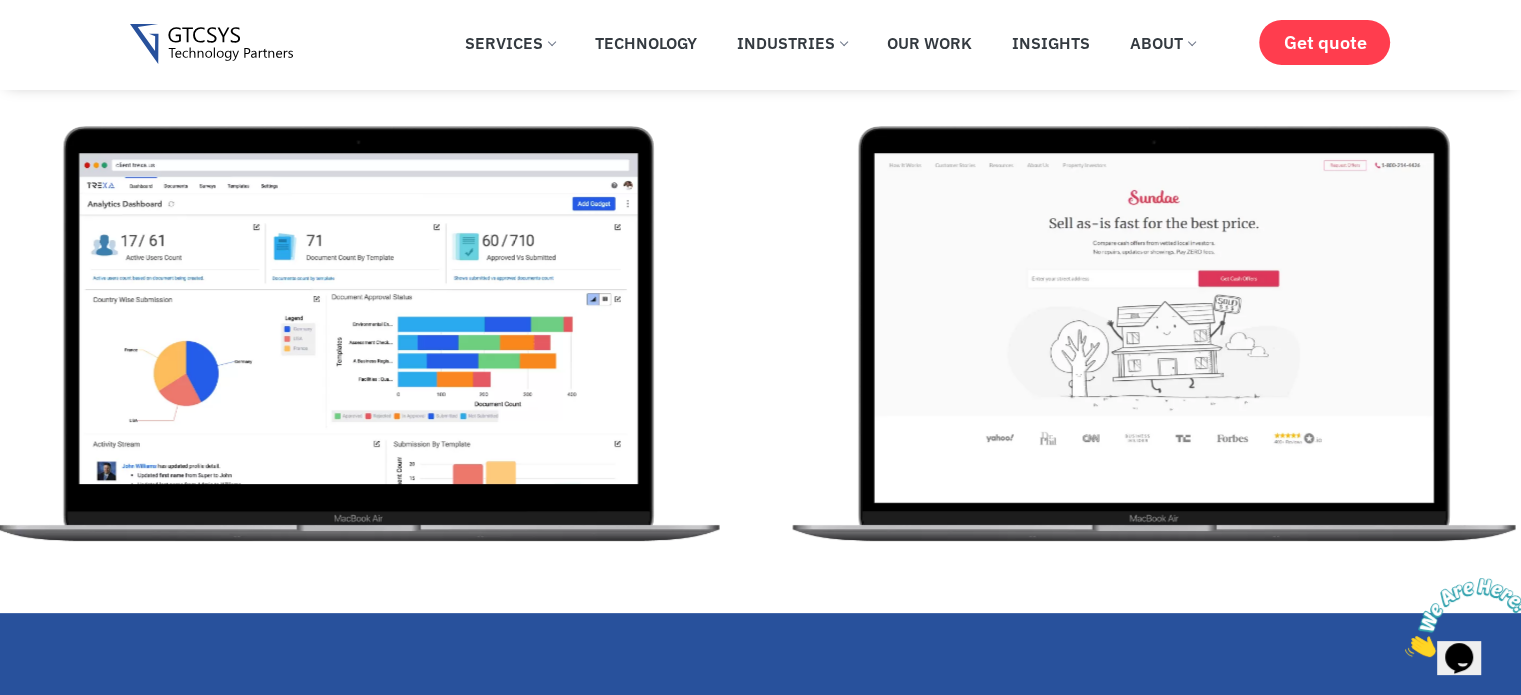 click at bounding box center (359, 328) 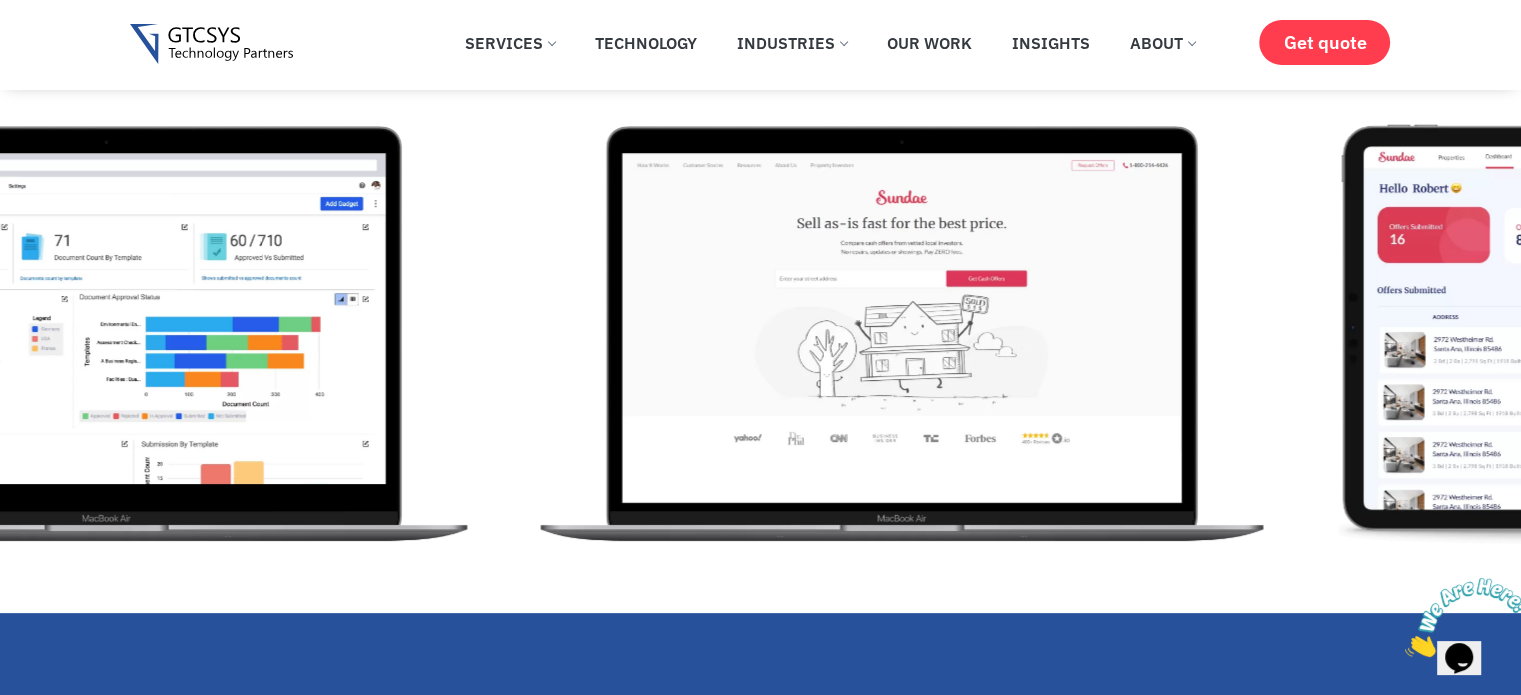 click at bounding box center [902, 328] 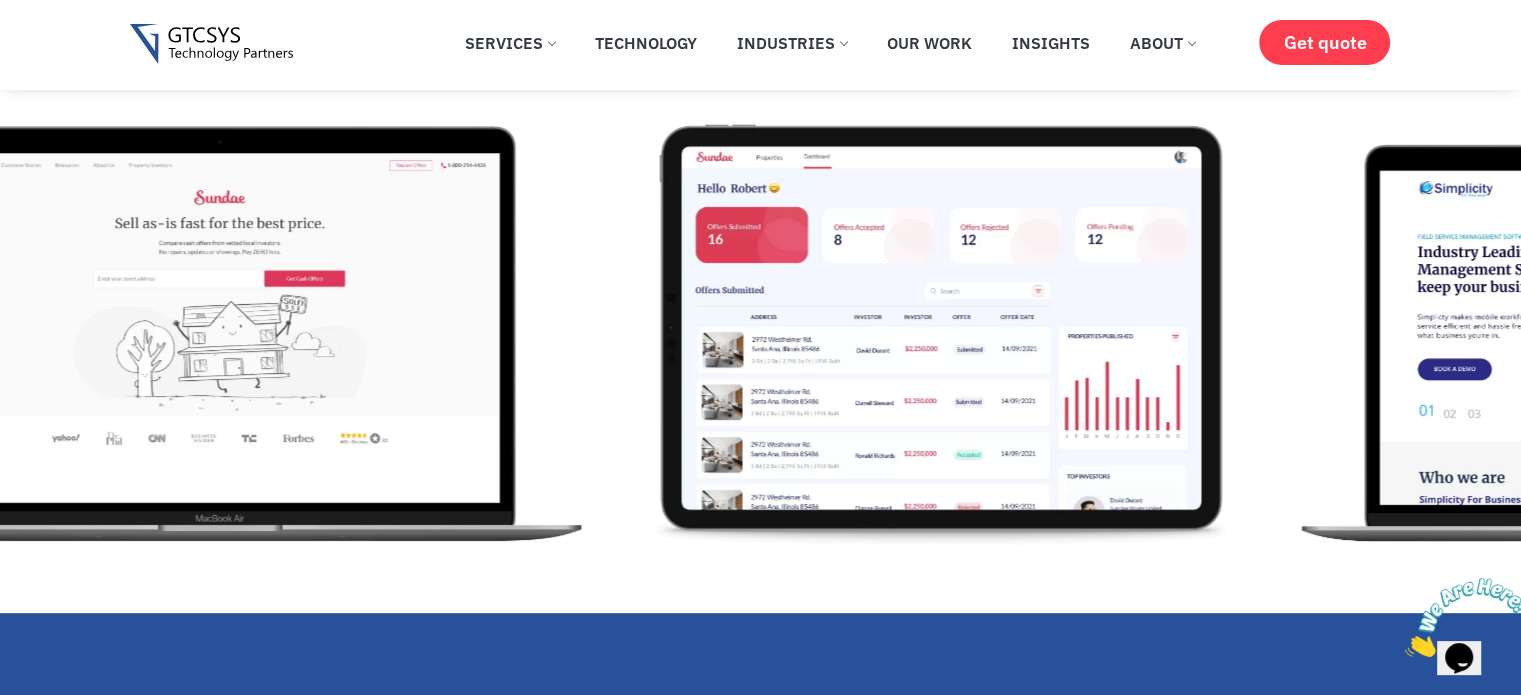 click at bounding box center [941, 328] 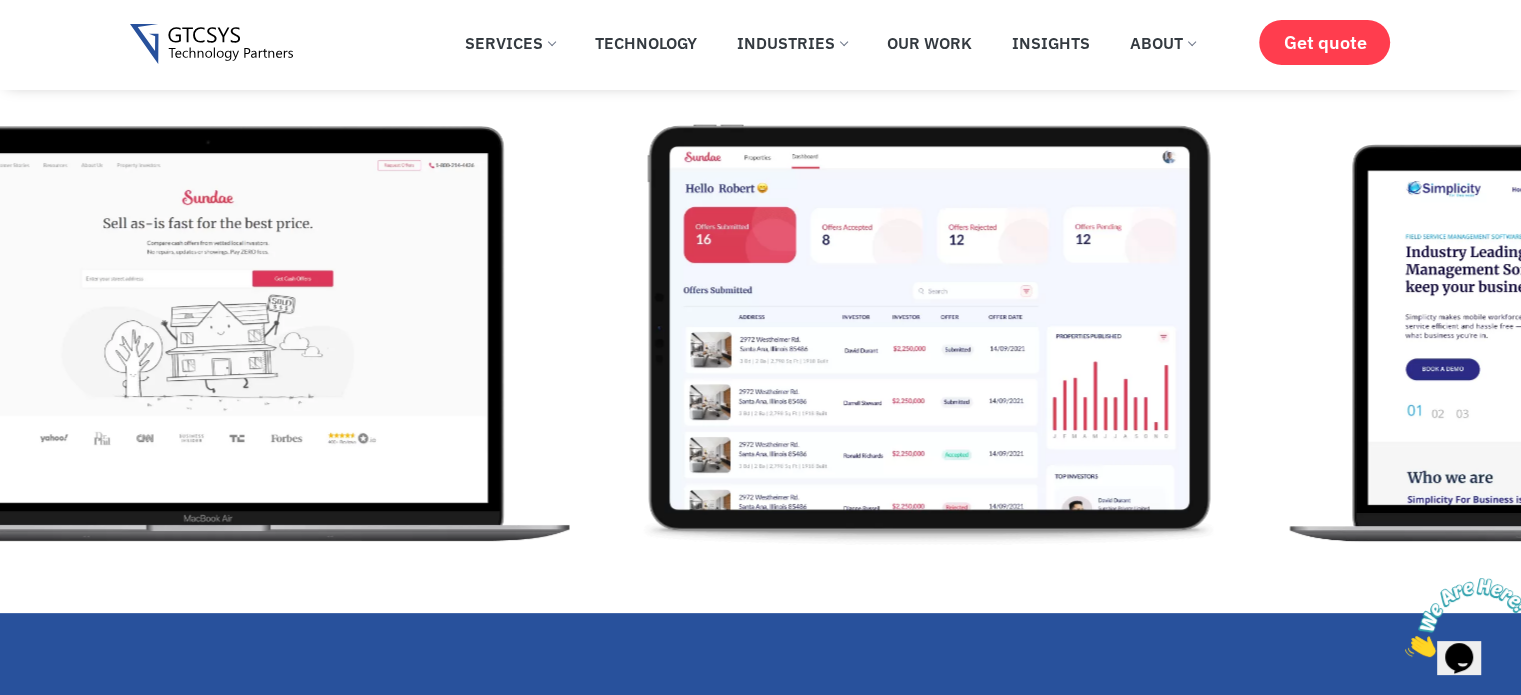 click at bounding box center (929, 328) 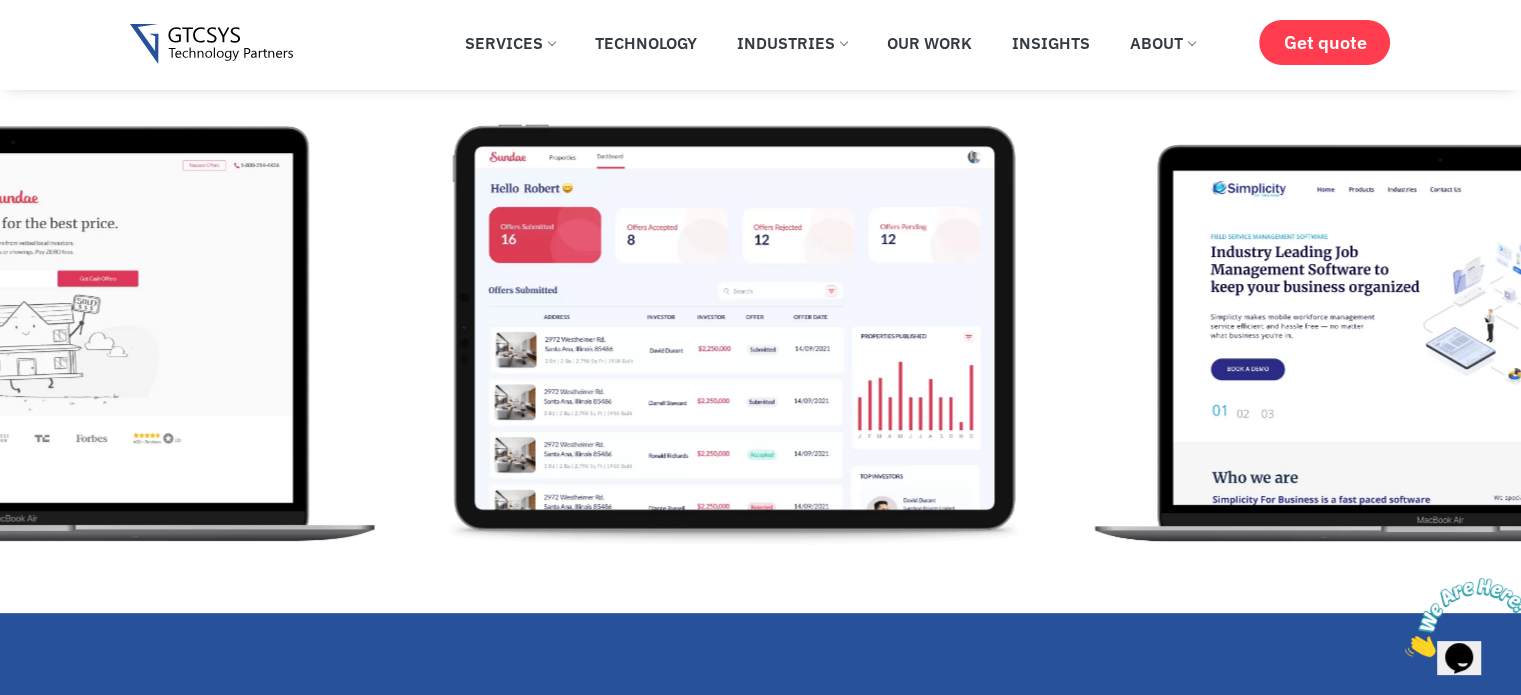 click at bounding box center [754, 328] 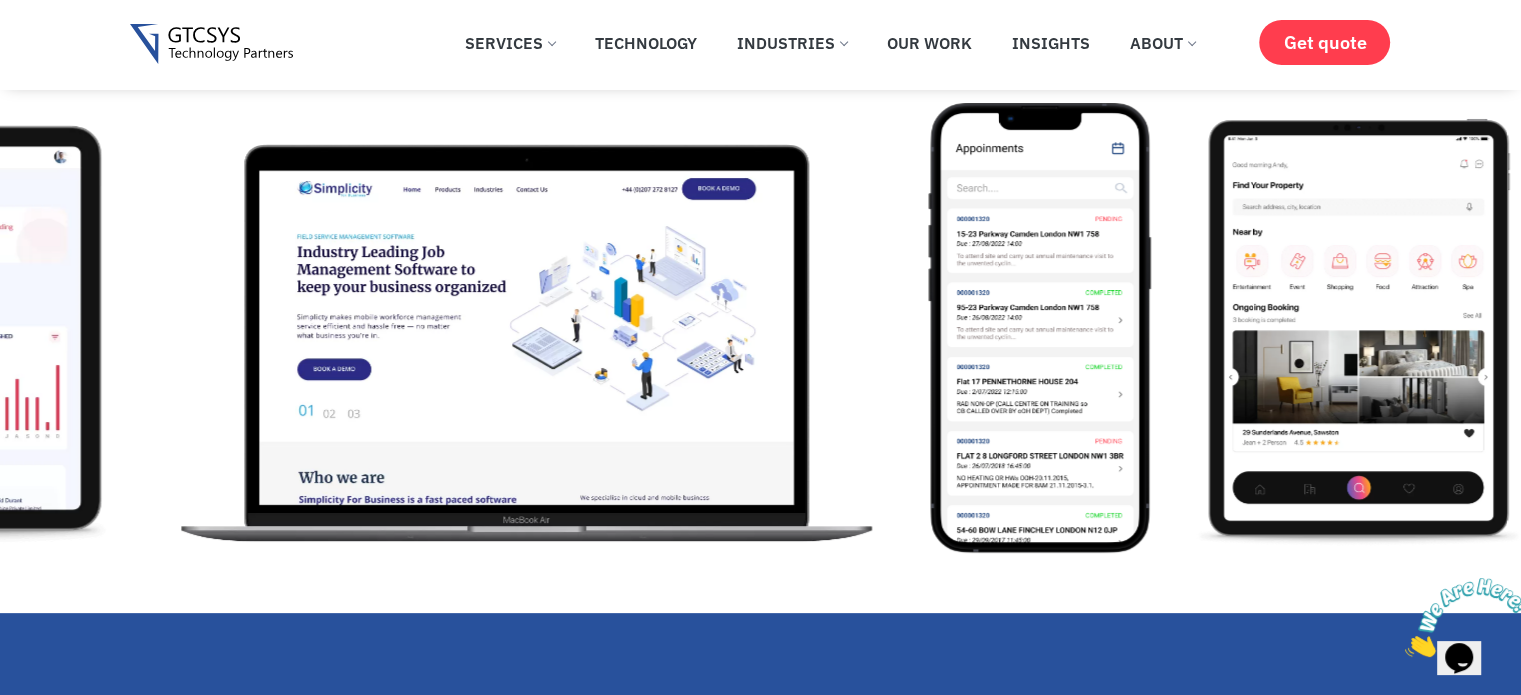 click at bounding box center (526, 328) 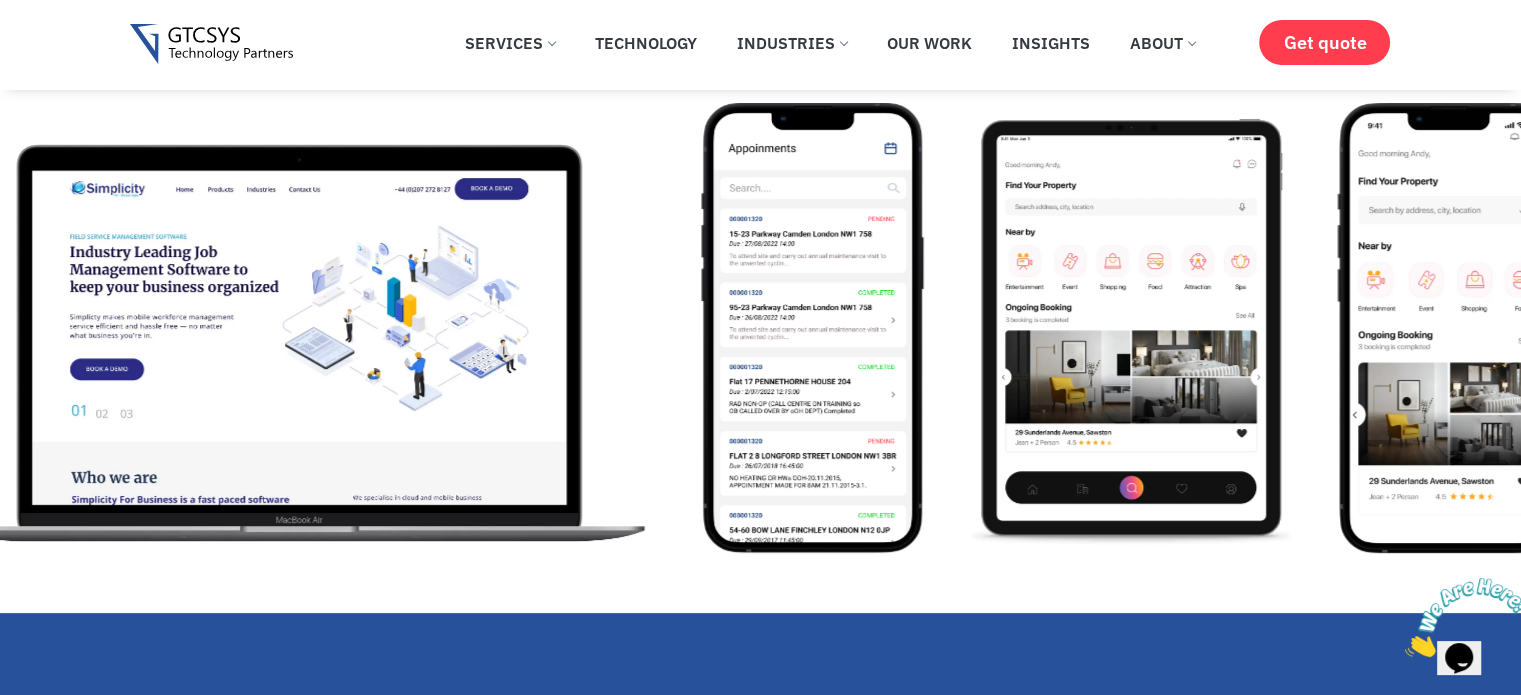 click at bounding box center [1130, 328] 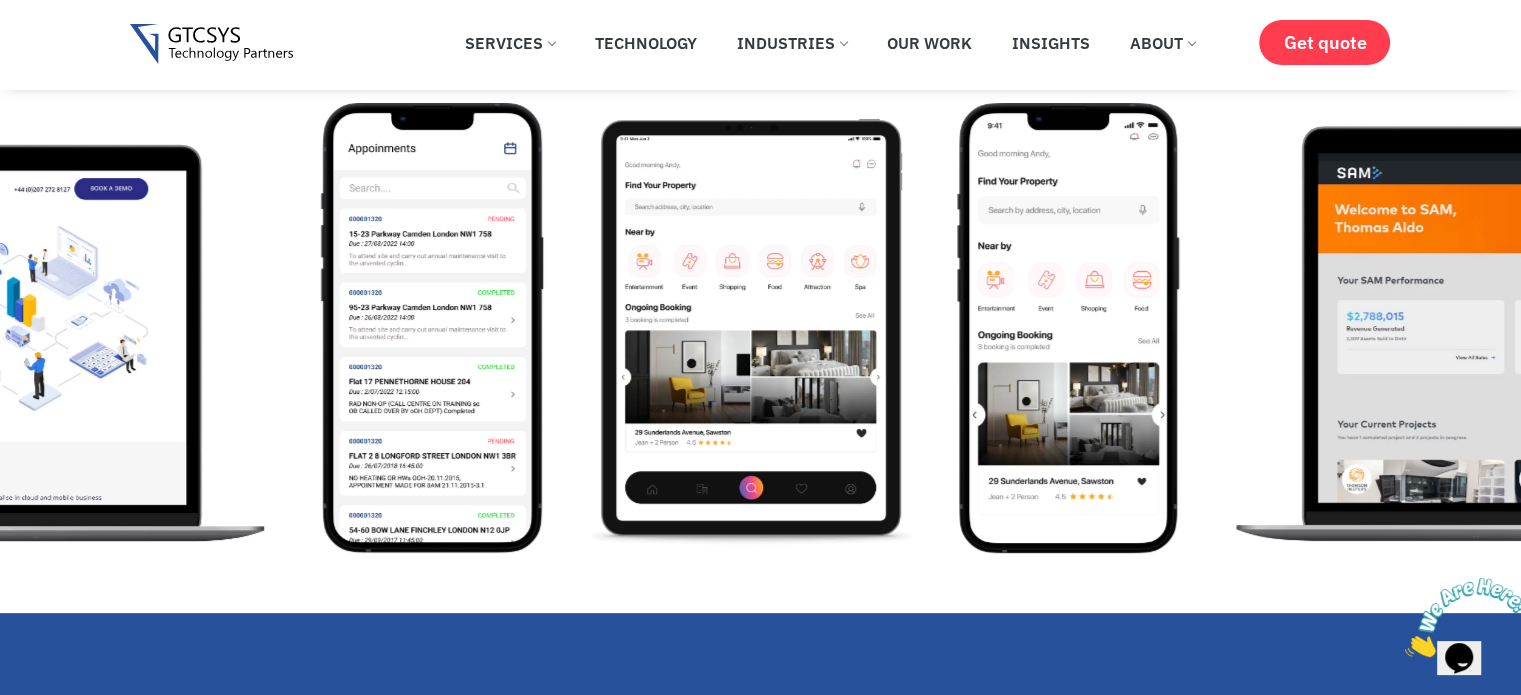 click at bounding box center (1068, 328) 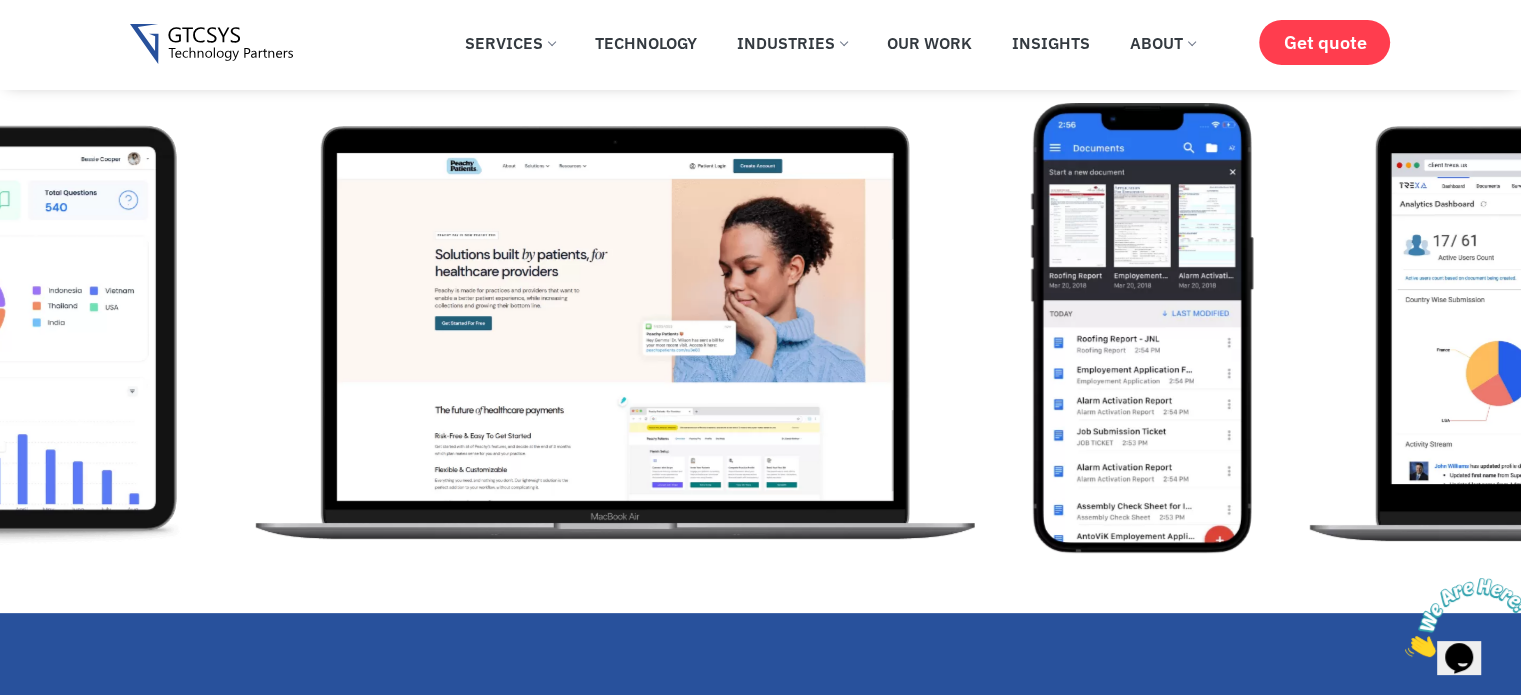 click at bounding box center (-970, 328) 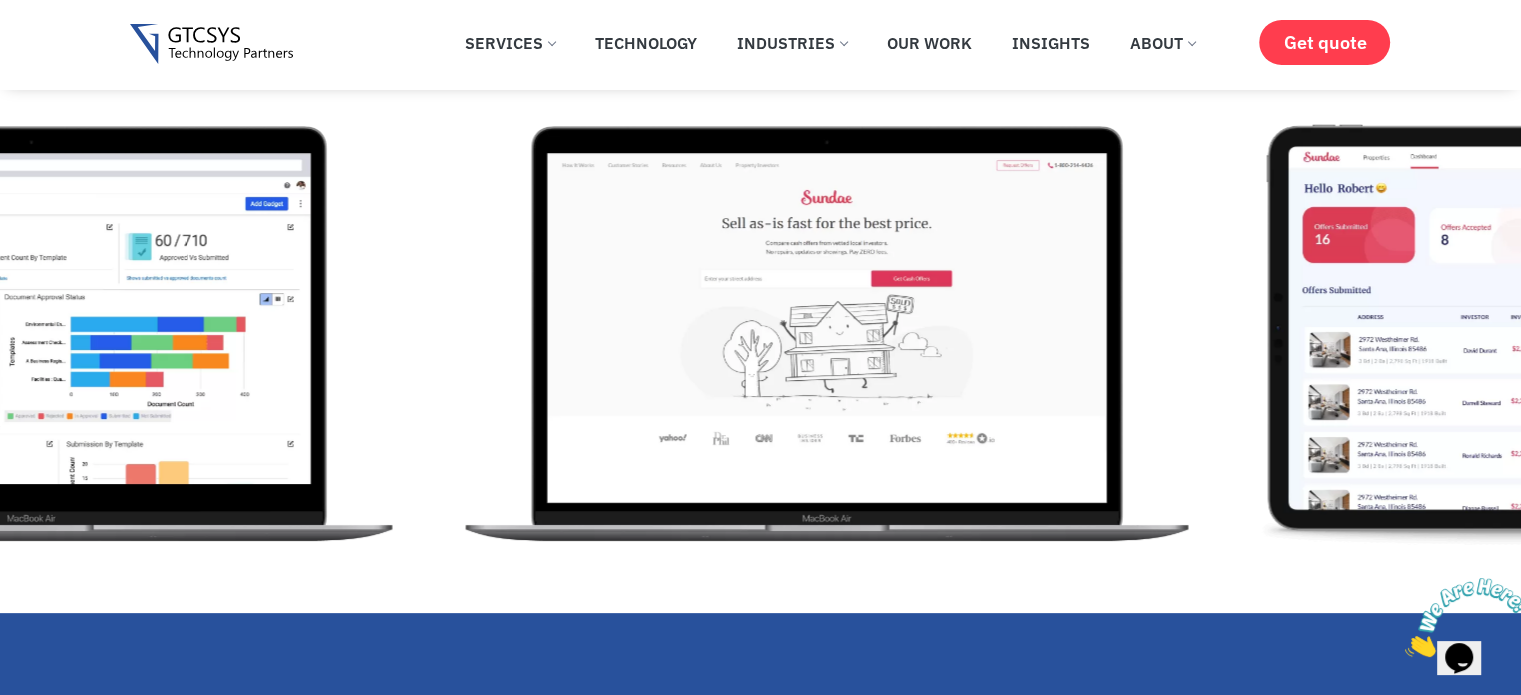 click at bounding box center [32, 328] 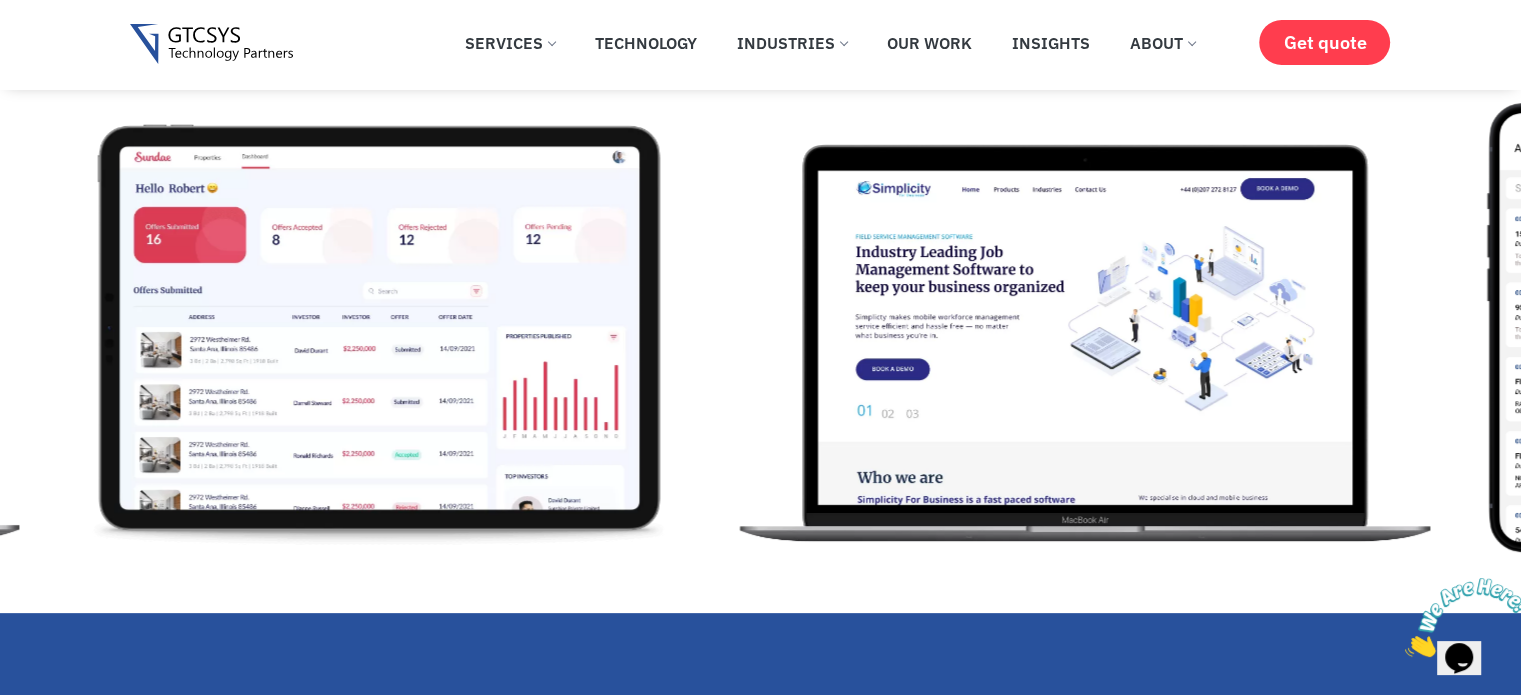 click at bounding box center [379, 328] 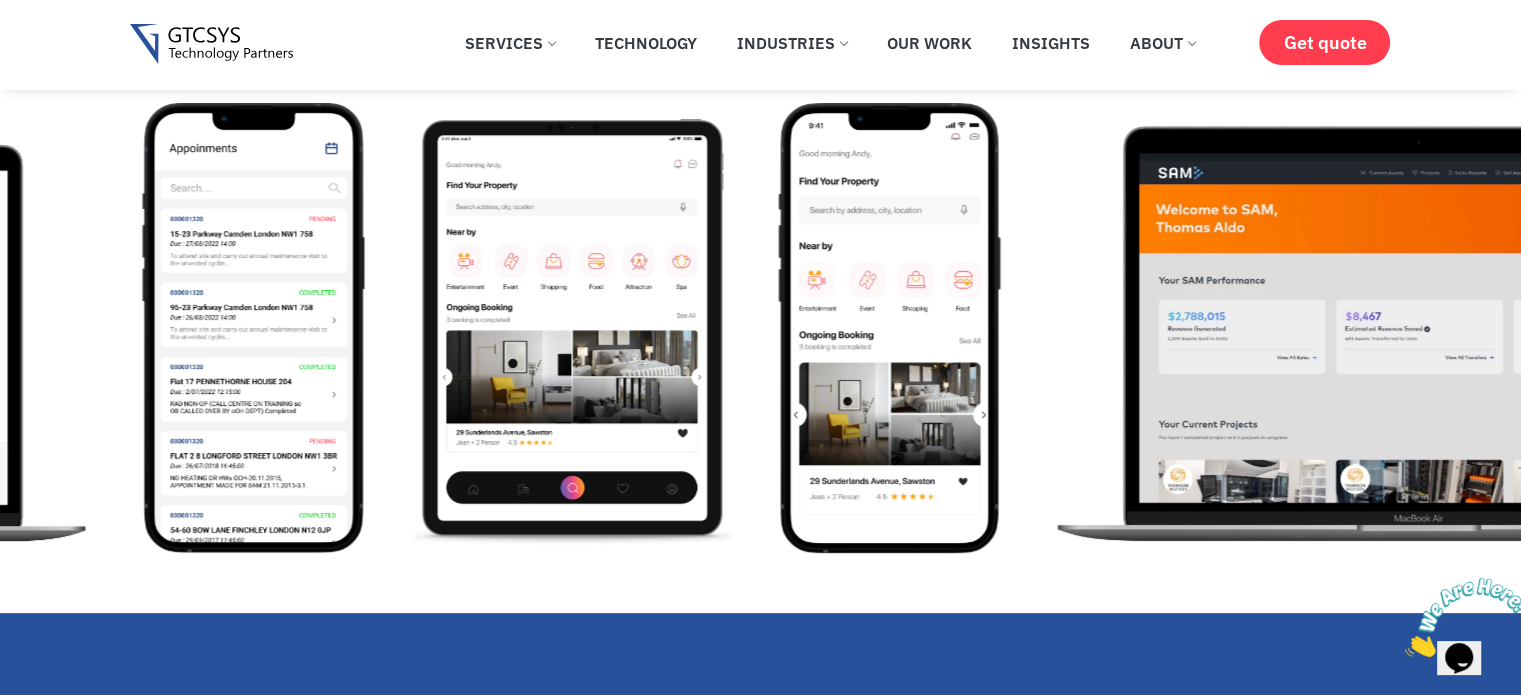 click at bounding box center (-261, 328) 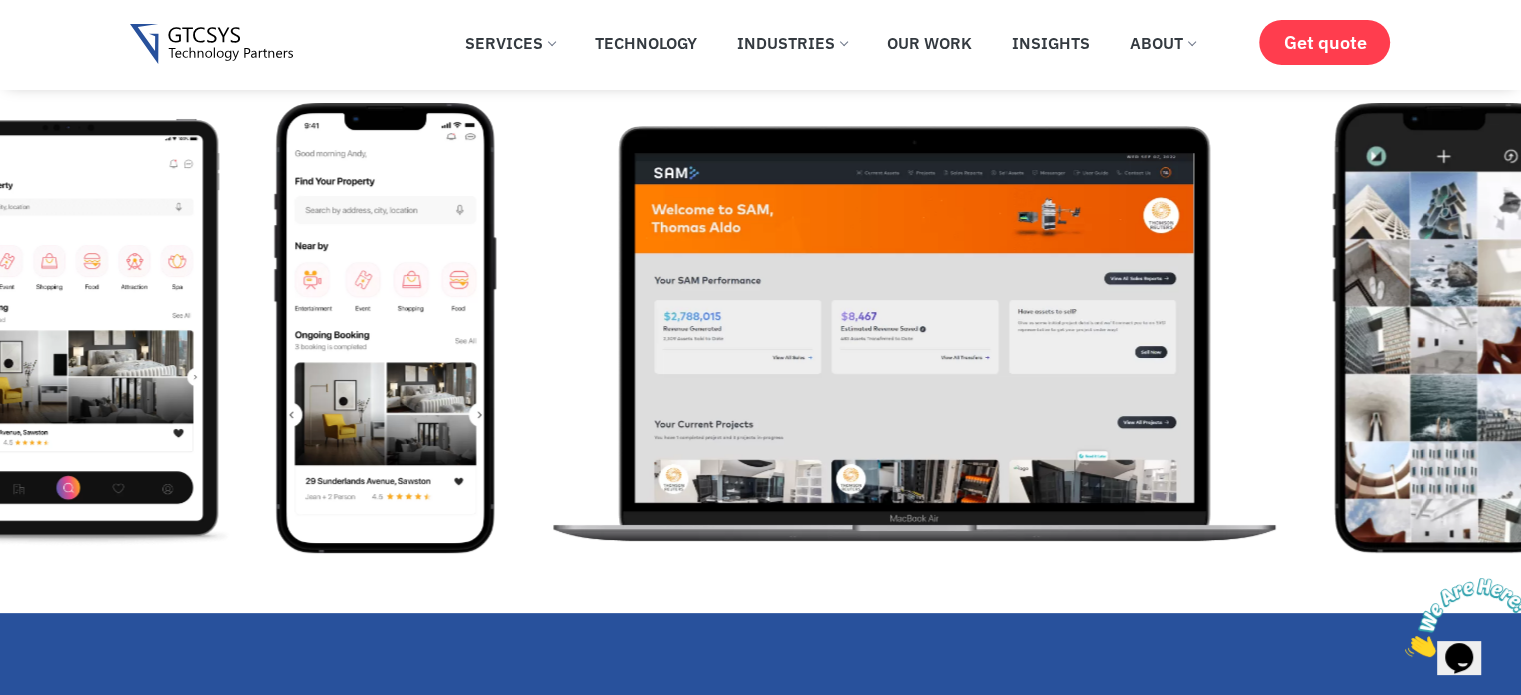 click at bounding box center (-5627, 328) 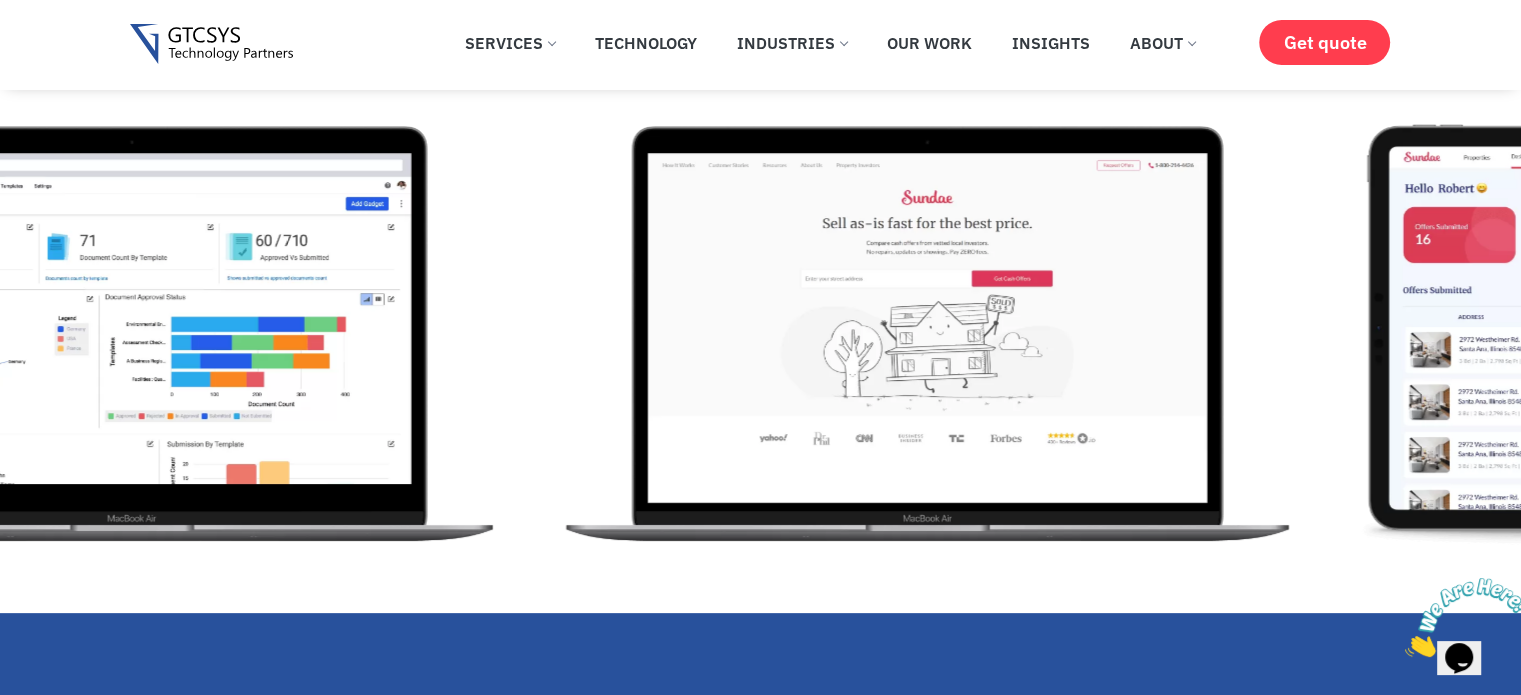 click at bounding box center (-2509, 328) 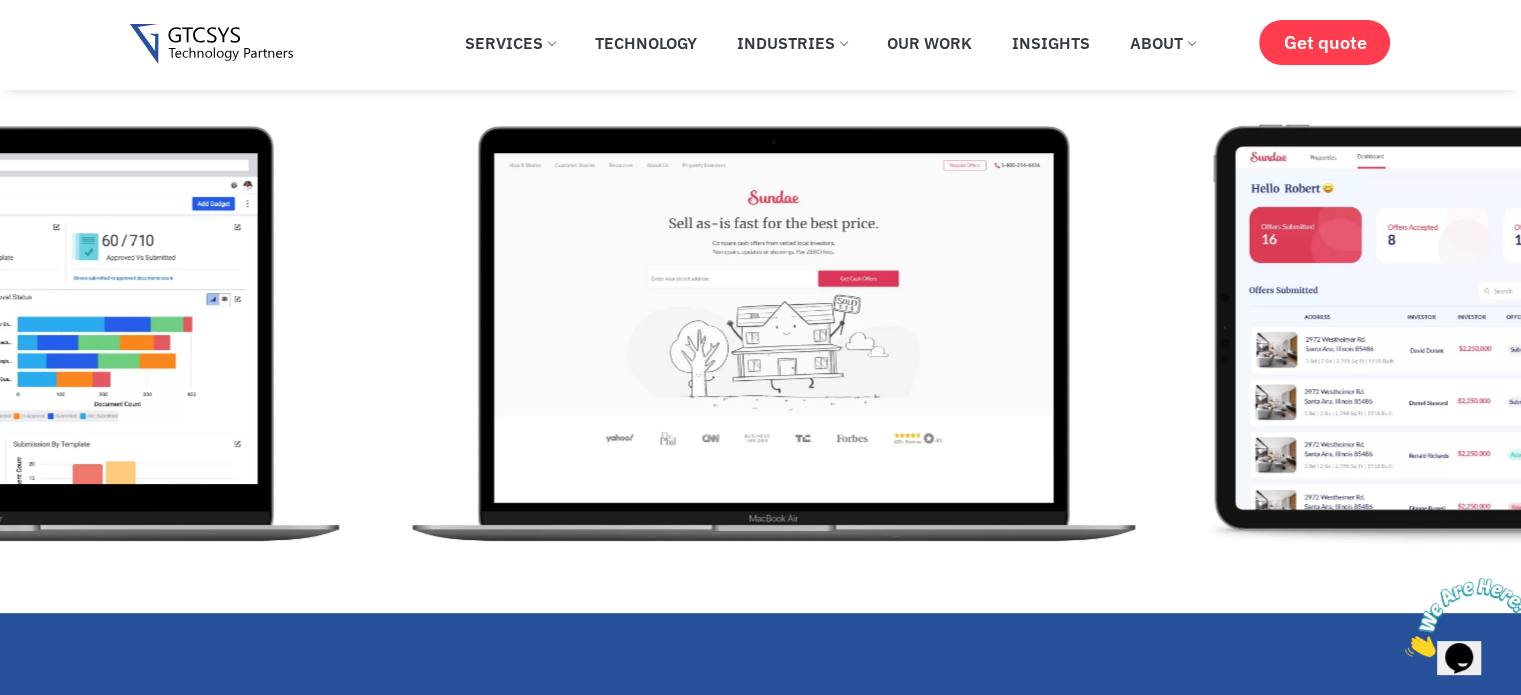 click at bounding box center [774, 328] 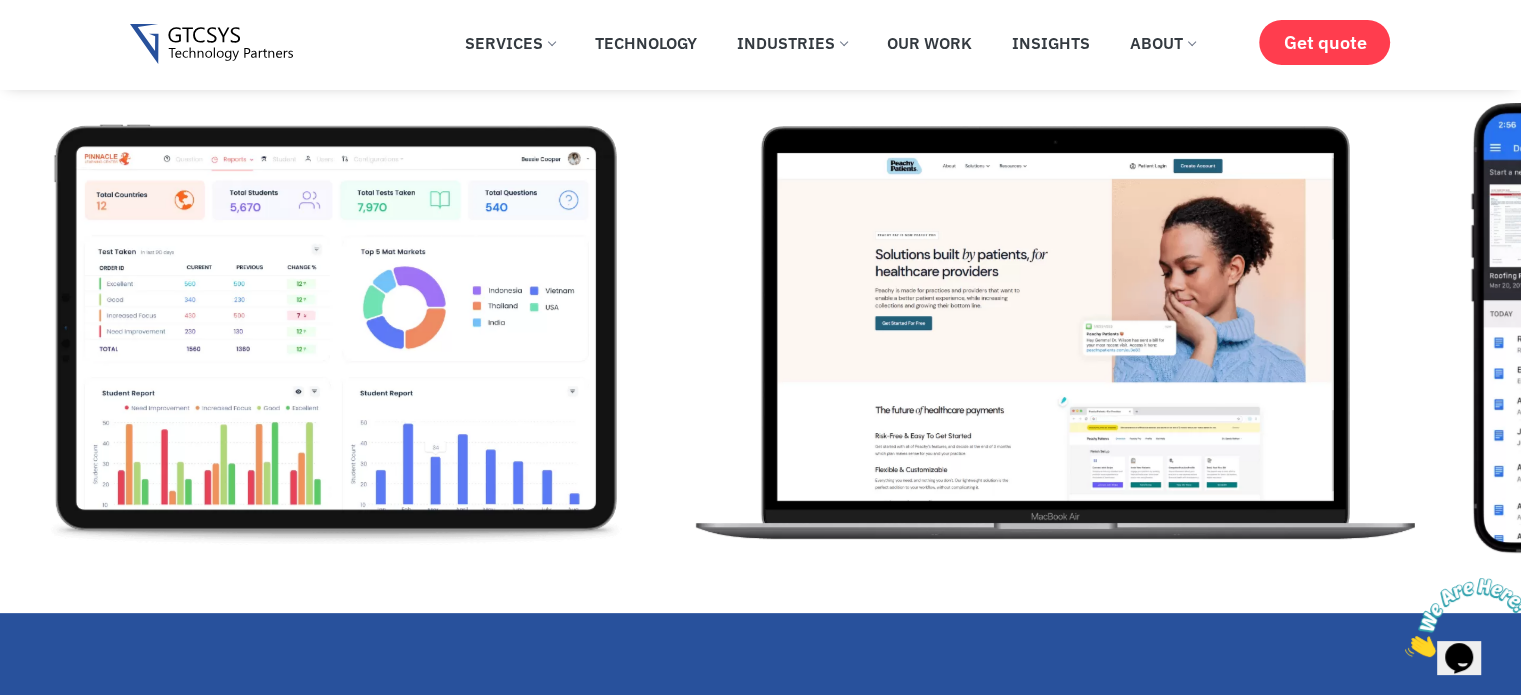 click on "Skip to content
✕
Services
Application Services
Web Application
Mobile Application
AI (Artificial  Intelligence)
Wearables
Internet of Things(IoT)
Big Data
Content Management System
eCommerce
UI/UX Designing
SEO & Digital Marketing
Technology Consulting Service
Technology Architecture
Agile and DevOps" at bounding box center (760, 6850) 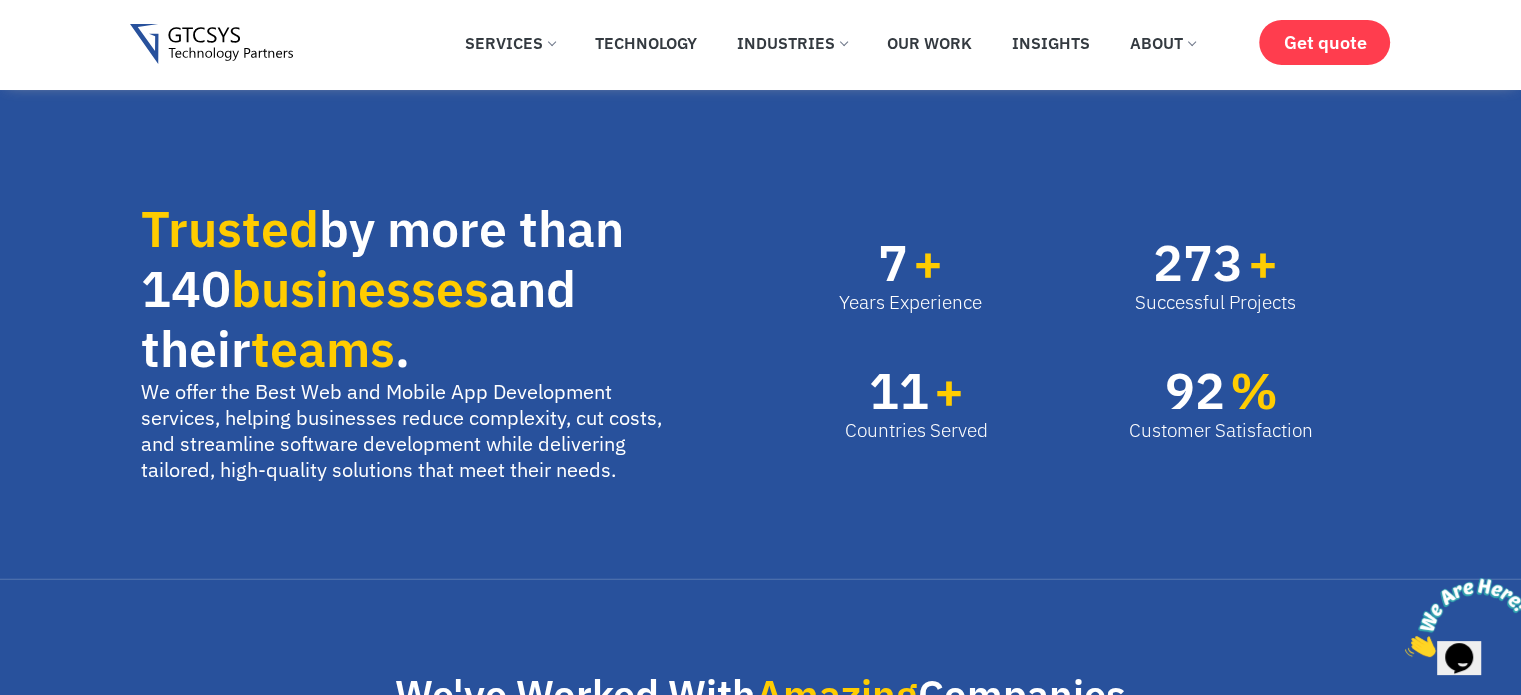 scroll, scrollTop: 1100, scrollLeft: 0, axis: vertical 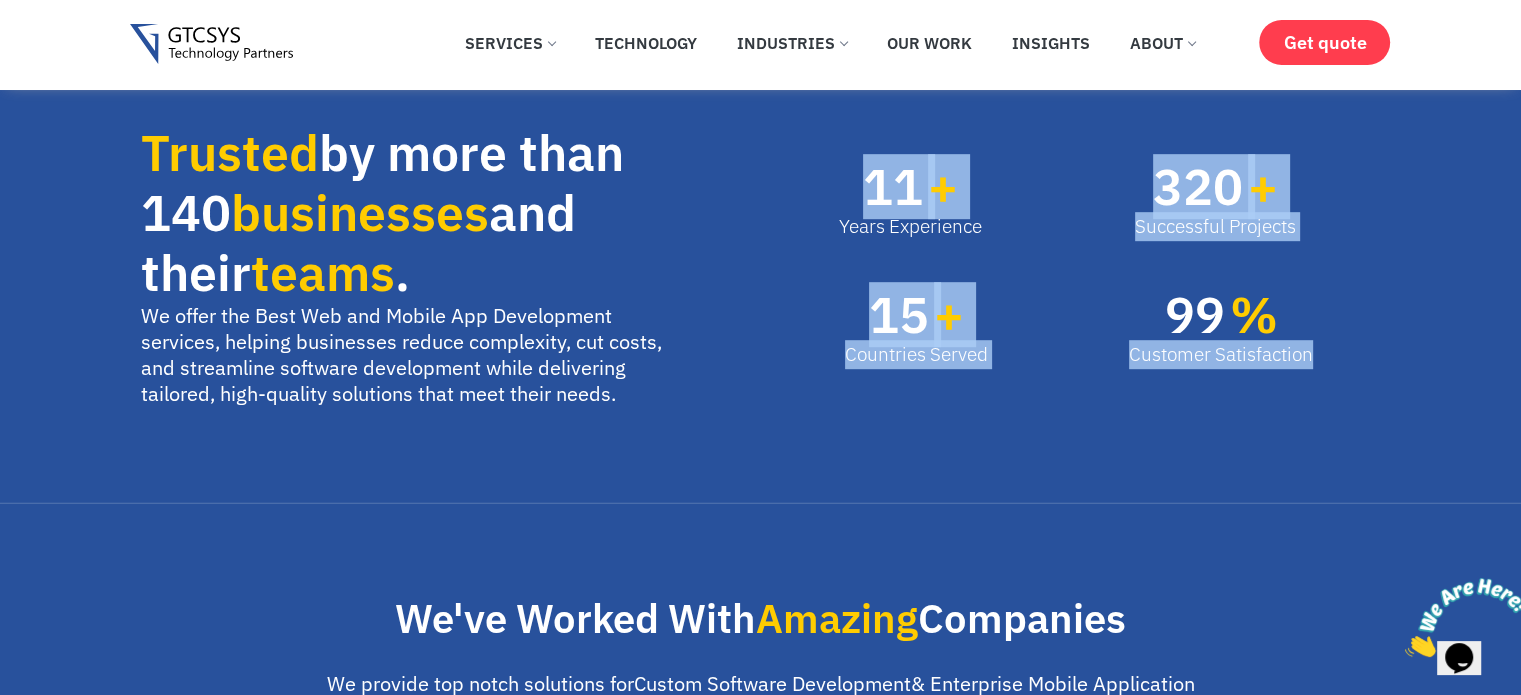 drag, startPoint x: 876, startPoint y: 187, endPoint x: 1318, endPoint y: 364, distance: 476.1229 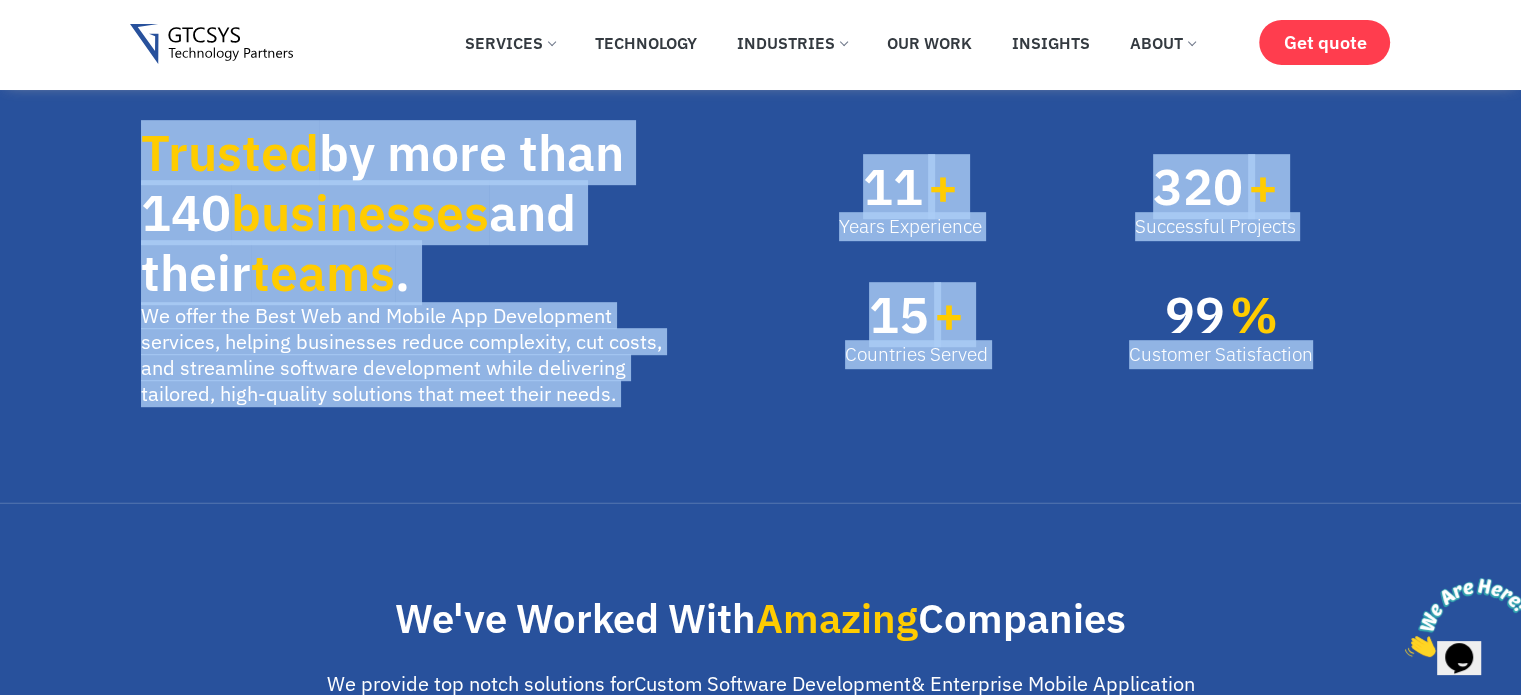 drag, startPoint x: 1324, startPoint y: 363, endPoint x: 138, endPoint y: 153, distance: 1204.4484 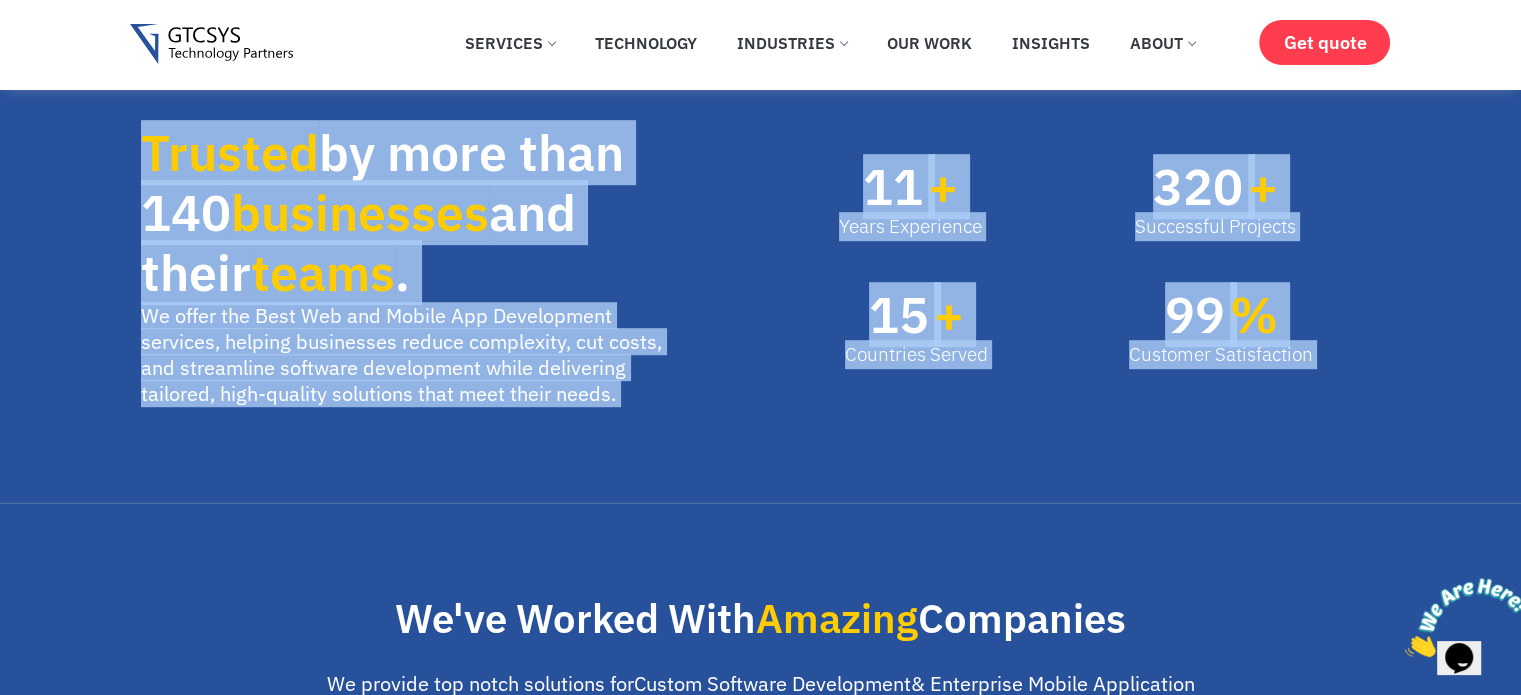 drag, startPoint x: 138, startPoint y: 153, endPoint x: 1286, endPoint y: 335, distance: 1162.3373 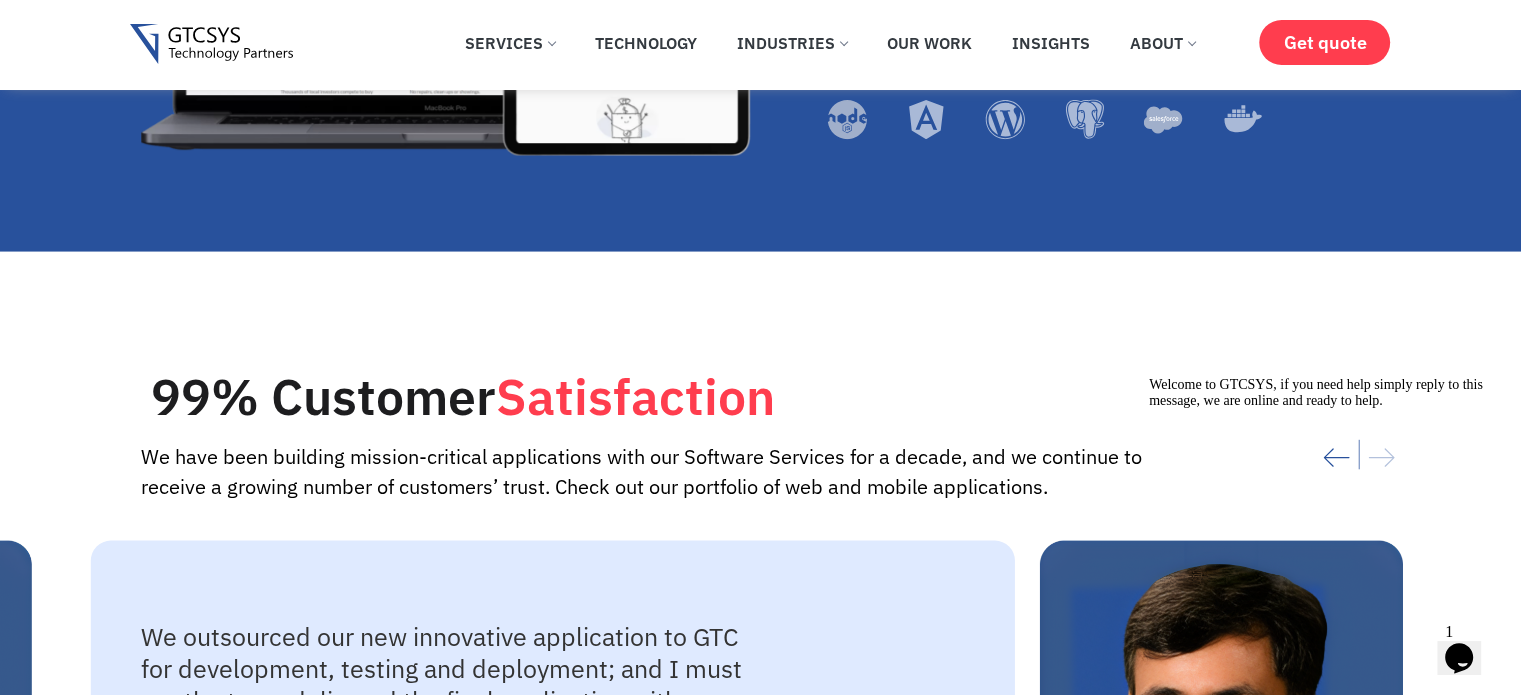 scroll, scrollTop: 3700, scrollLeft: 0, axis: vertical 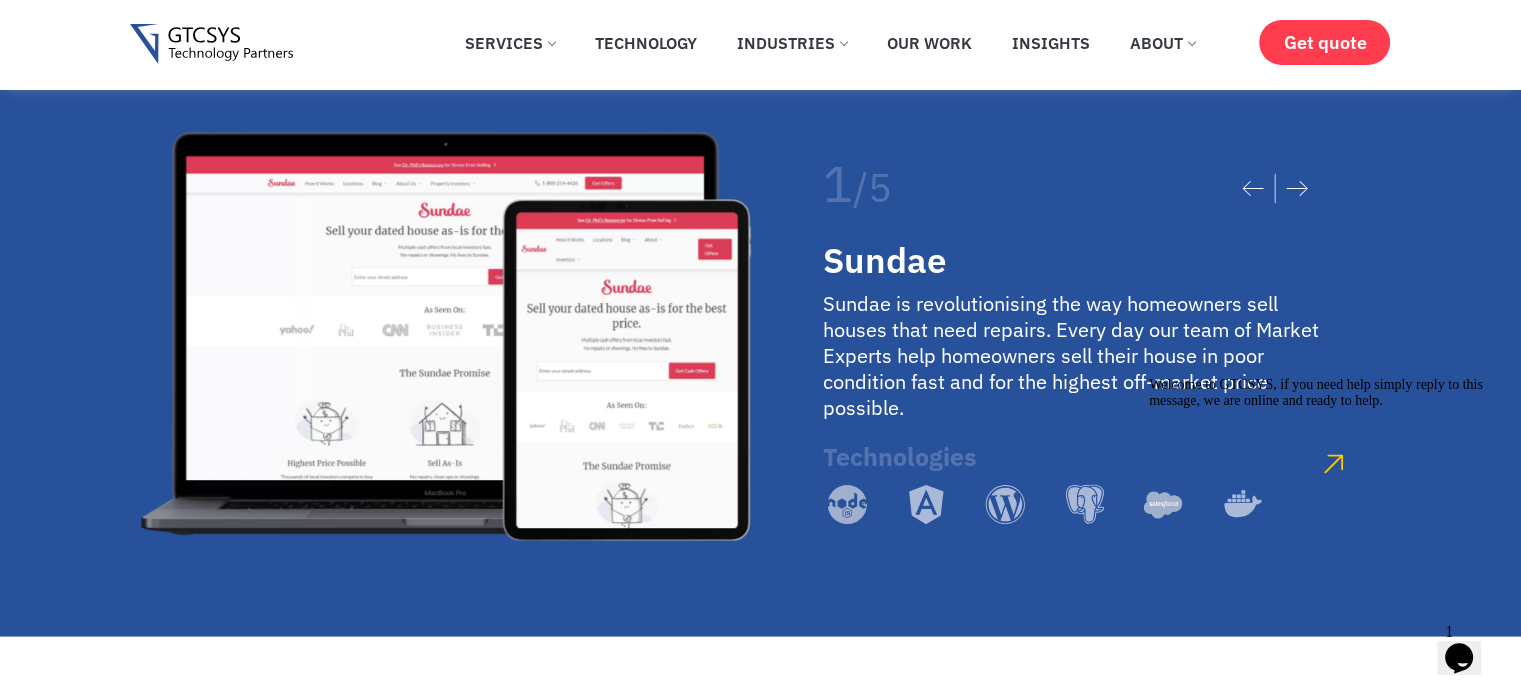 click at bounding box center (1275, 188) 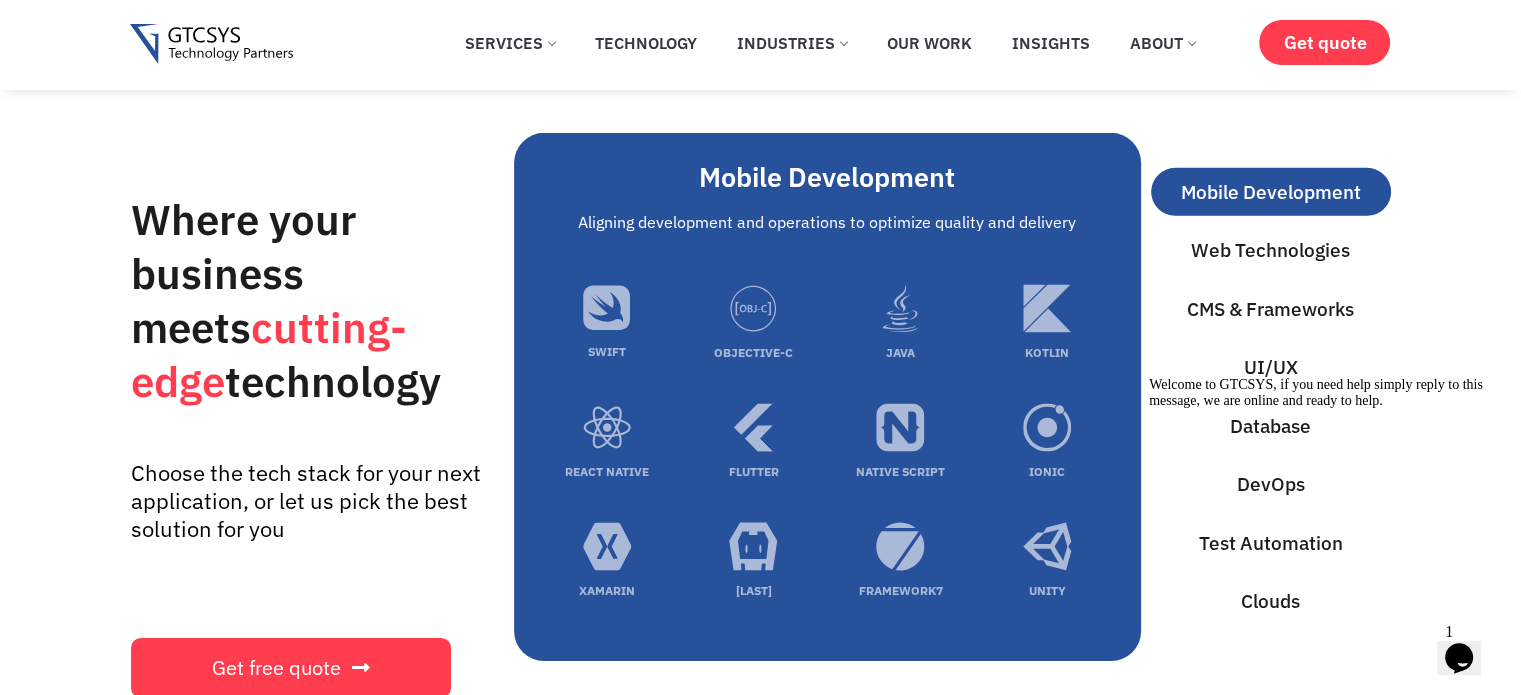 scroll, scrollTop: 6400, scrollLeft: 0, axis: vertical 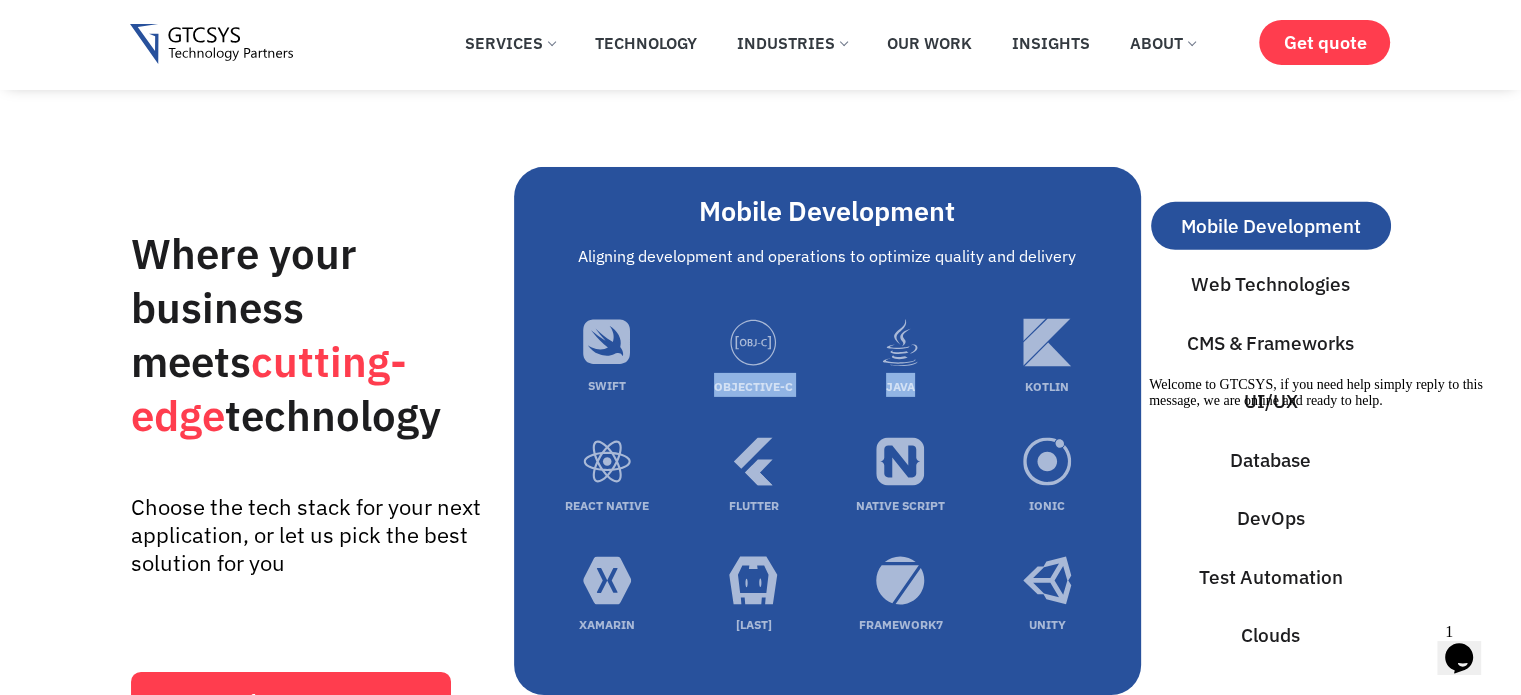 drag, startPoint x: 760, startPoint y: 327, endPoint x: 916, endPoint y: 425, distance: 184.22812 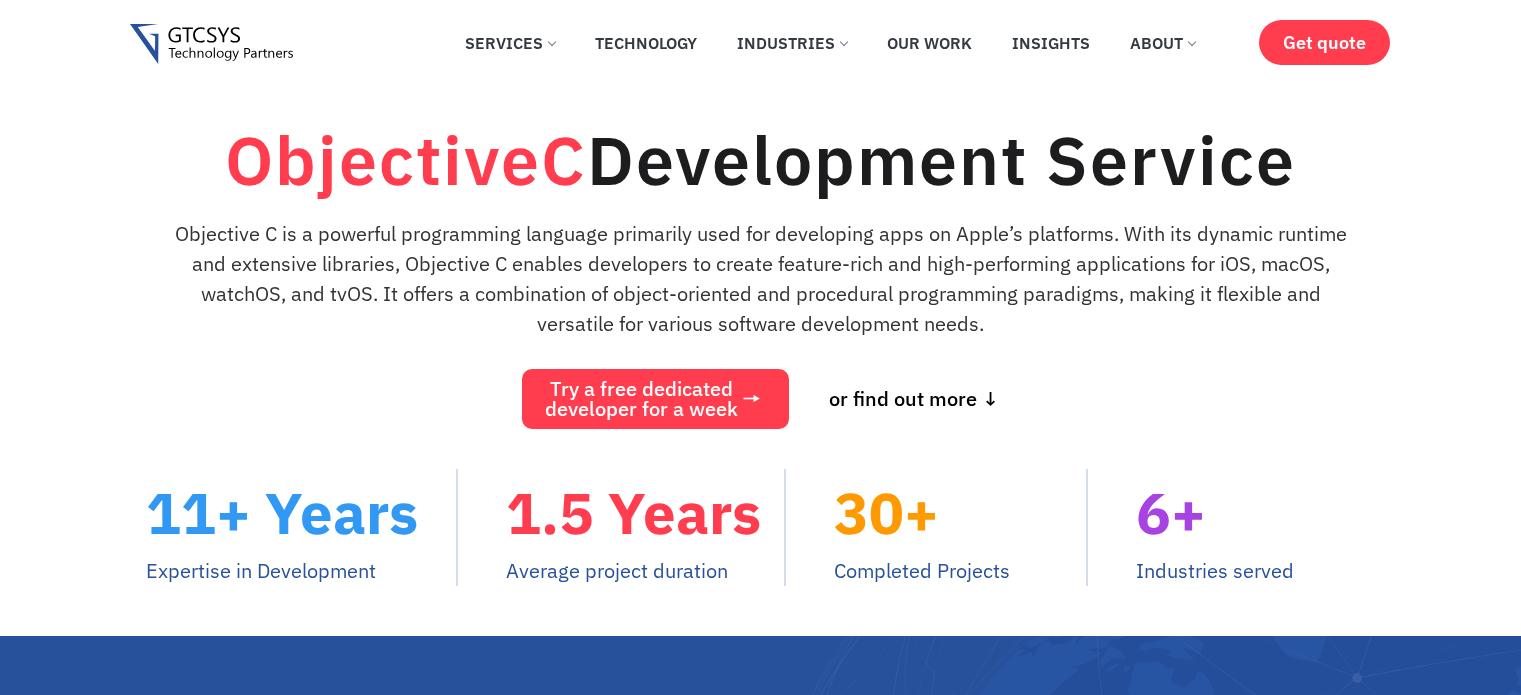scroll, scrollTop: 0, scrollLeft: 0, axis: both 